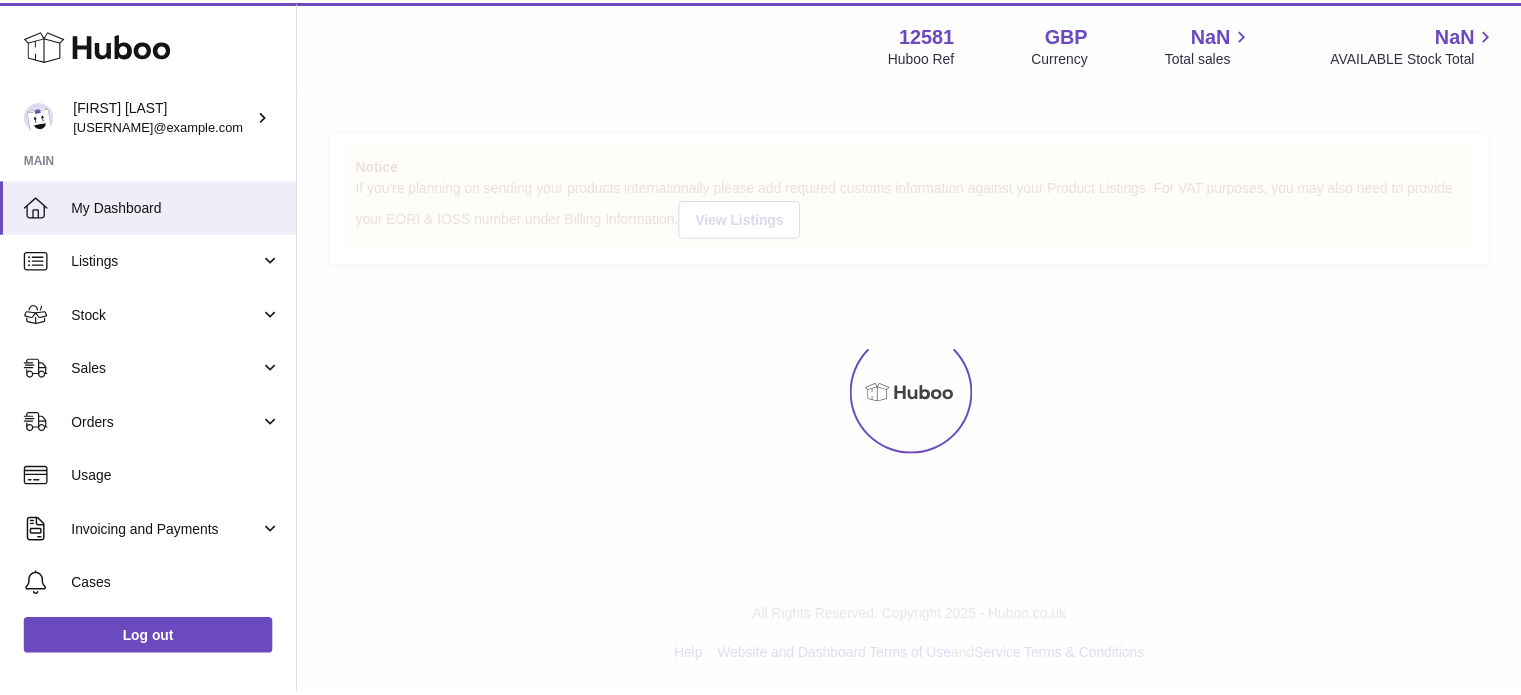 scroll, scrollTop: 0, scrollLeft: 0, axis: both 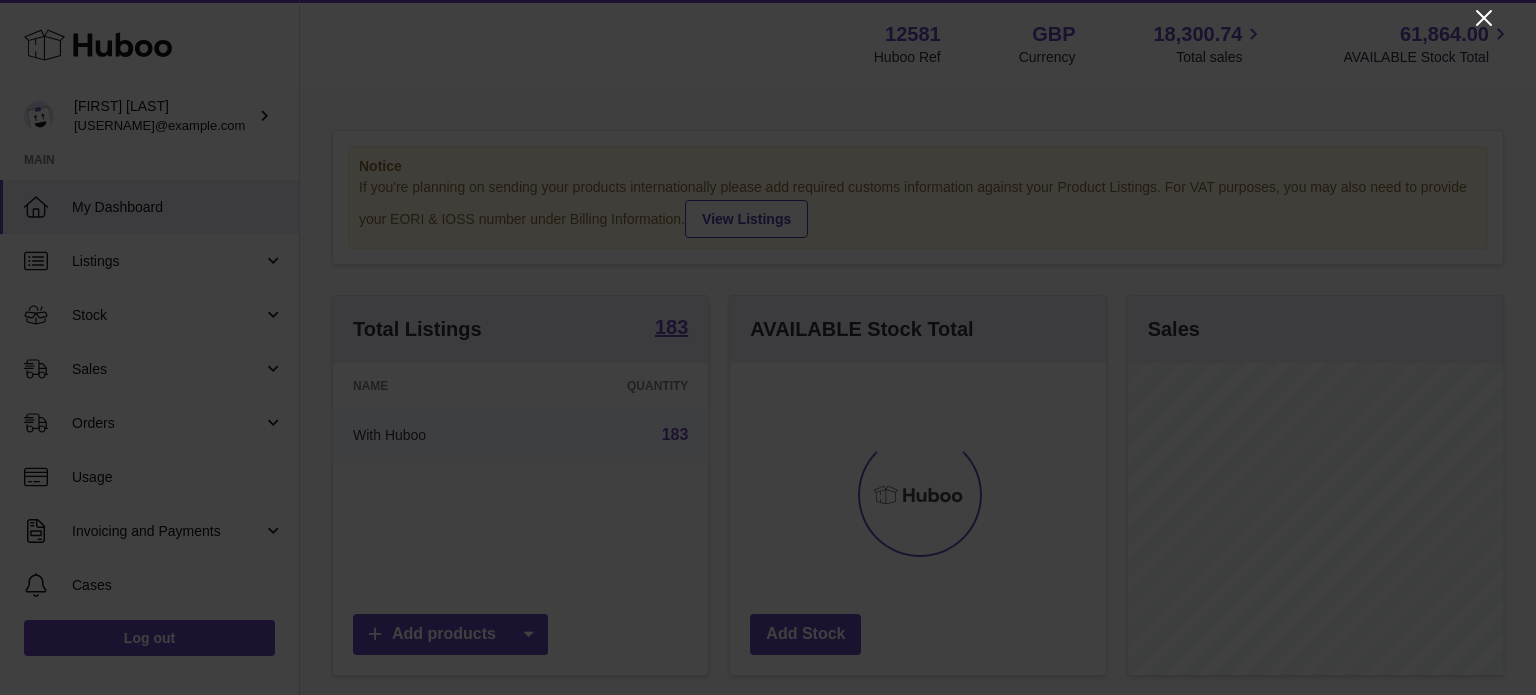 click 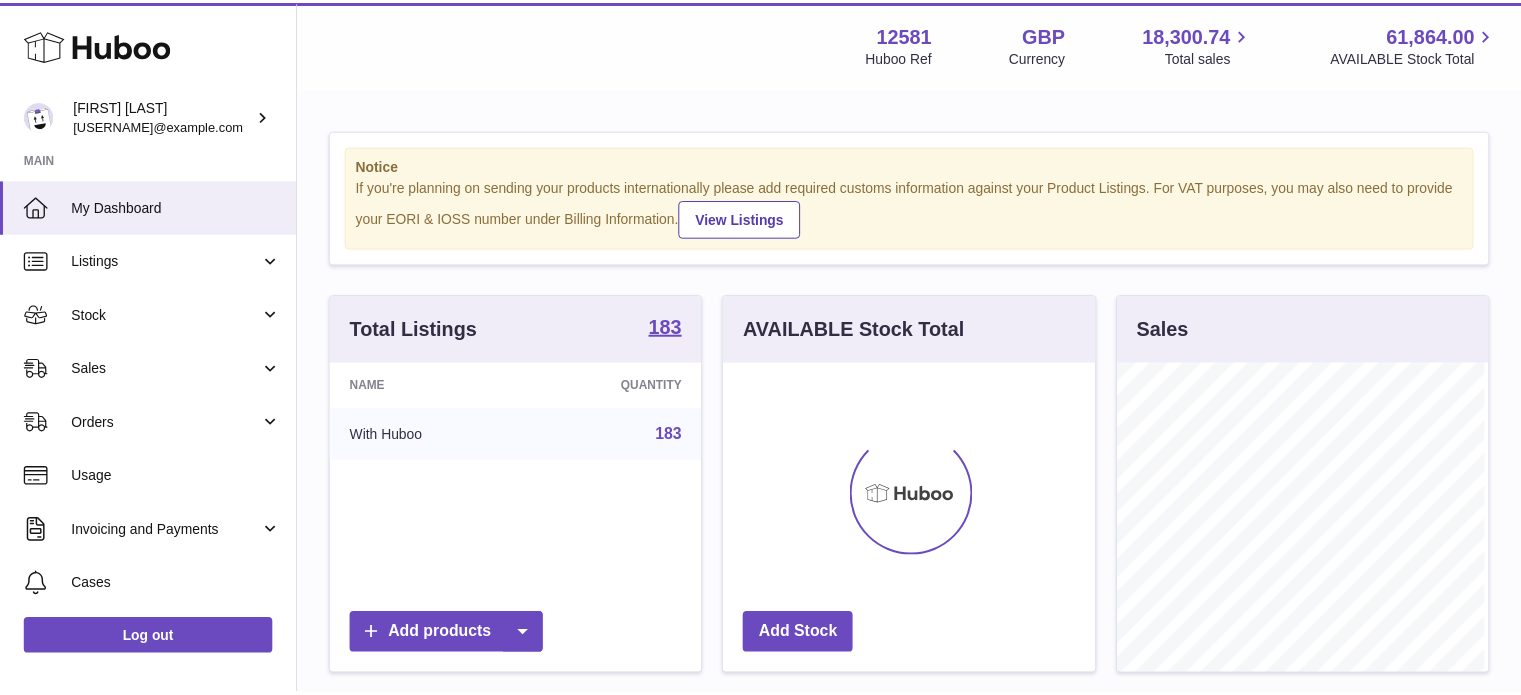scroll, scrollTop: 312, scrollLeft: 371, axis: both 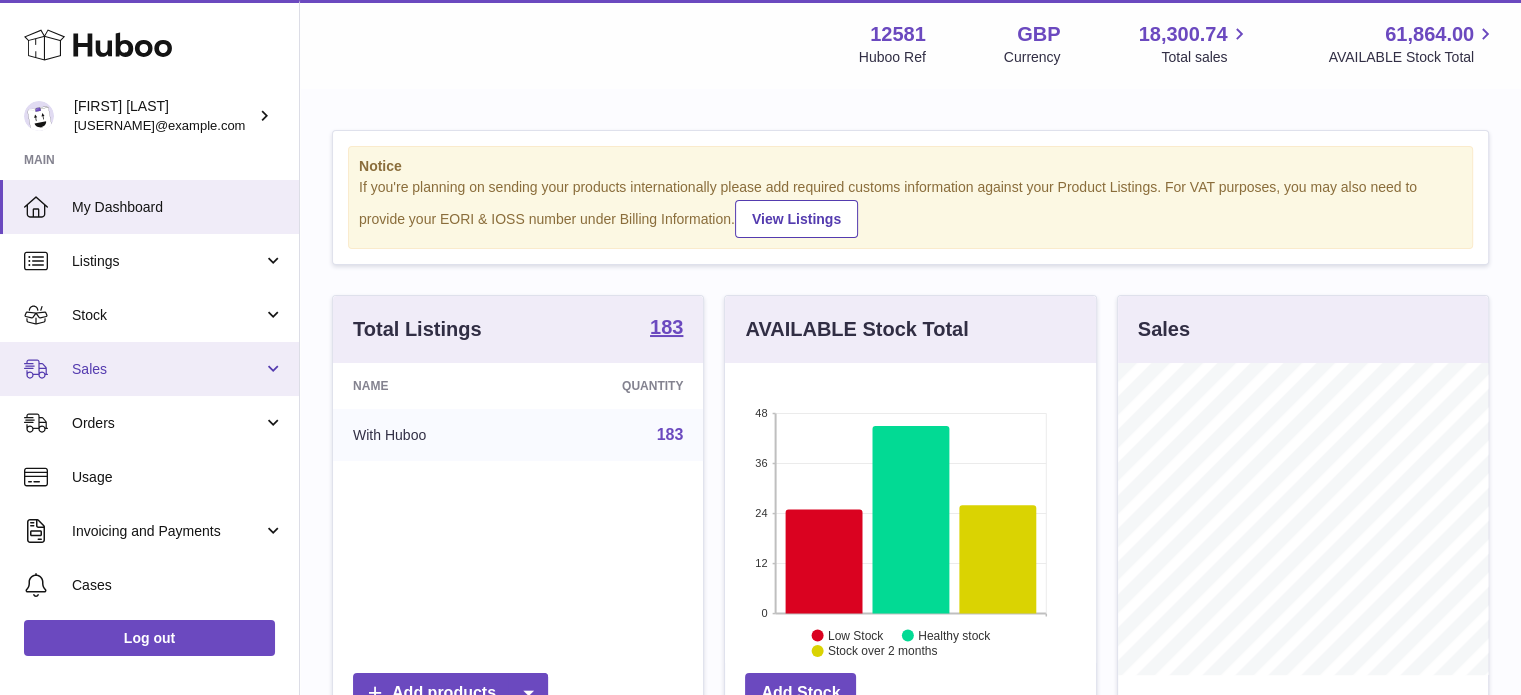 click on "Sales" at bounding box center [167, 369] 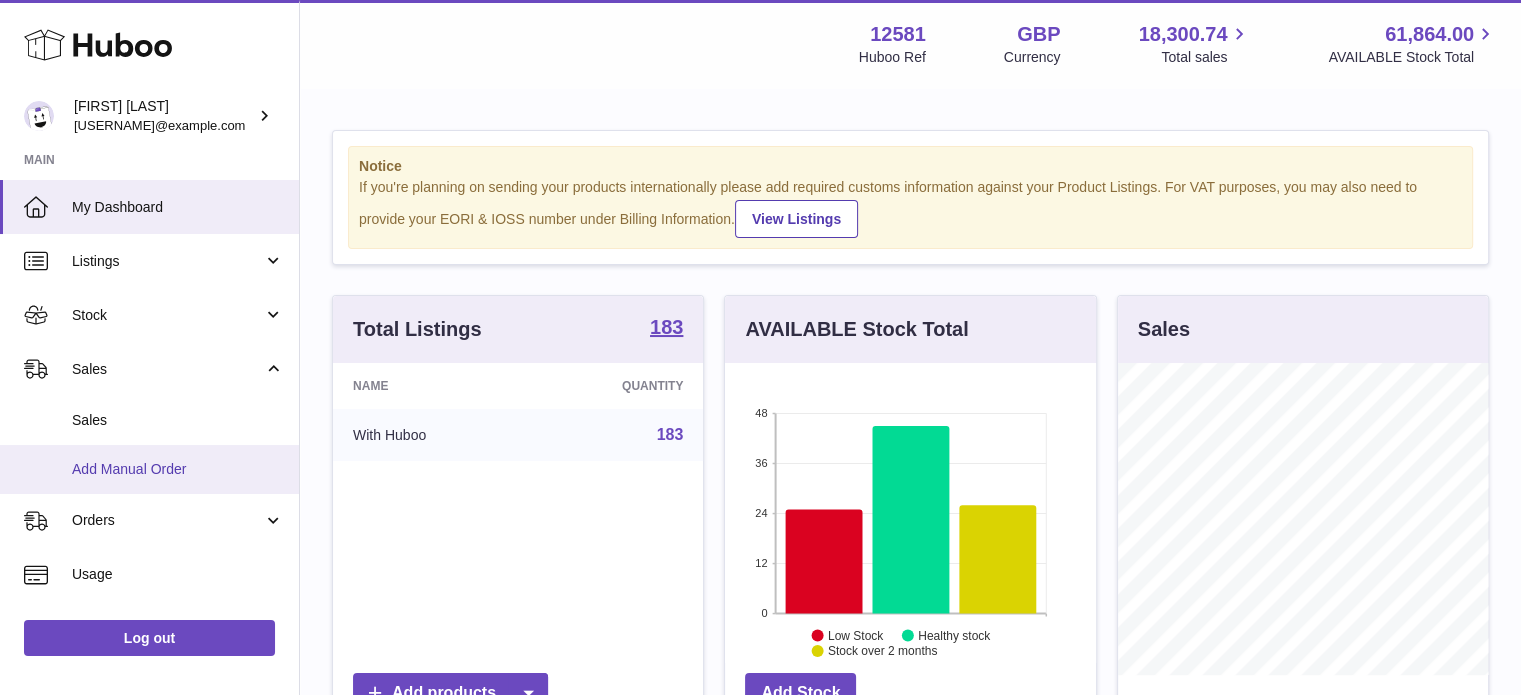 click on "Add Manual Order" at bounding box center [178, 469] 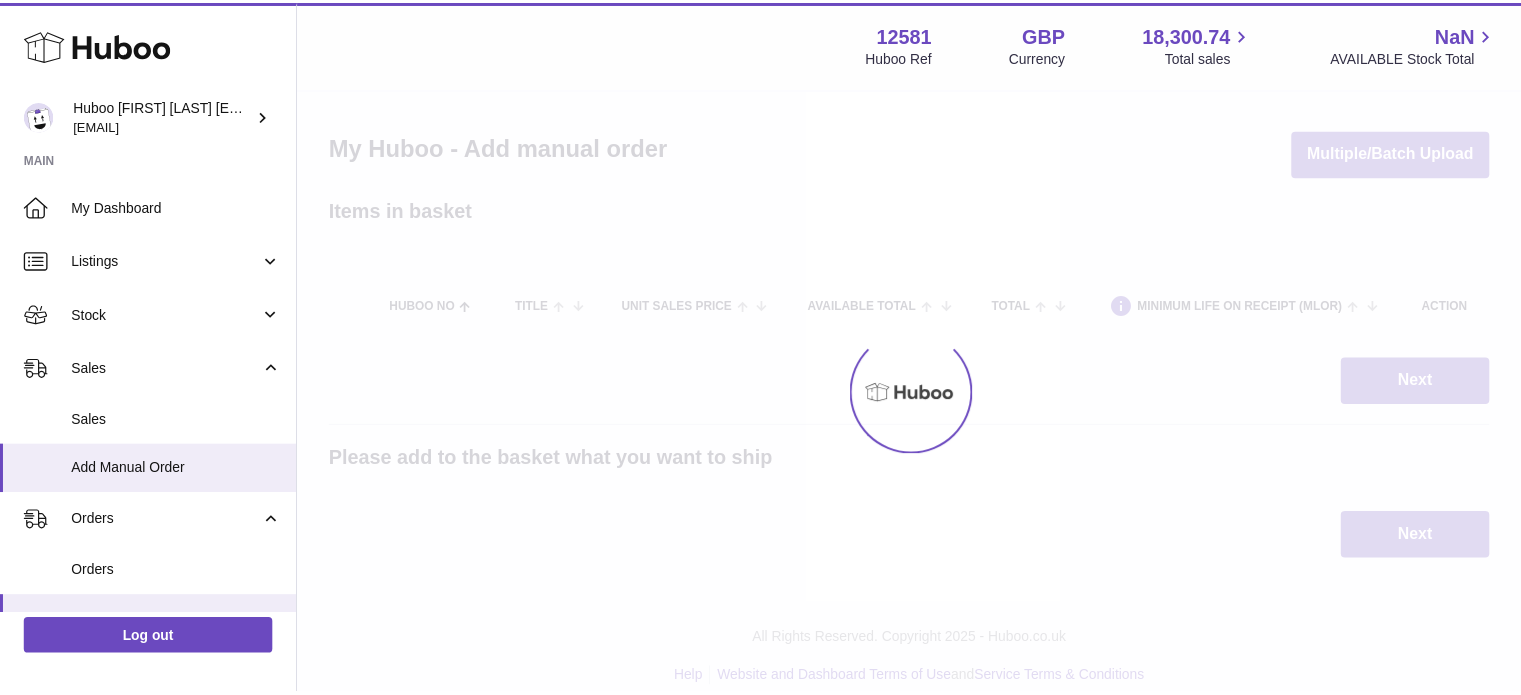 scroll, scrollTop: 0, scrollLeft: 0, axis: both 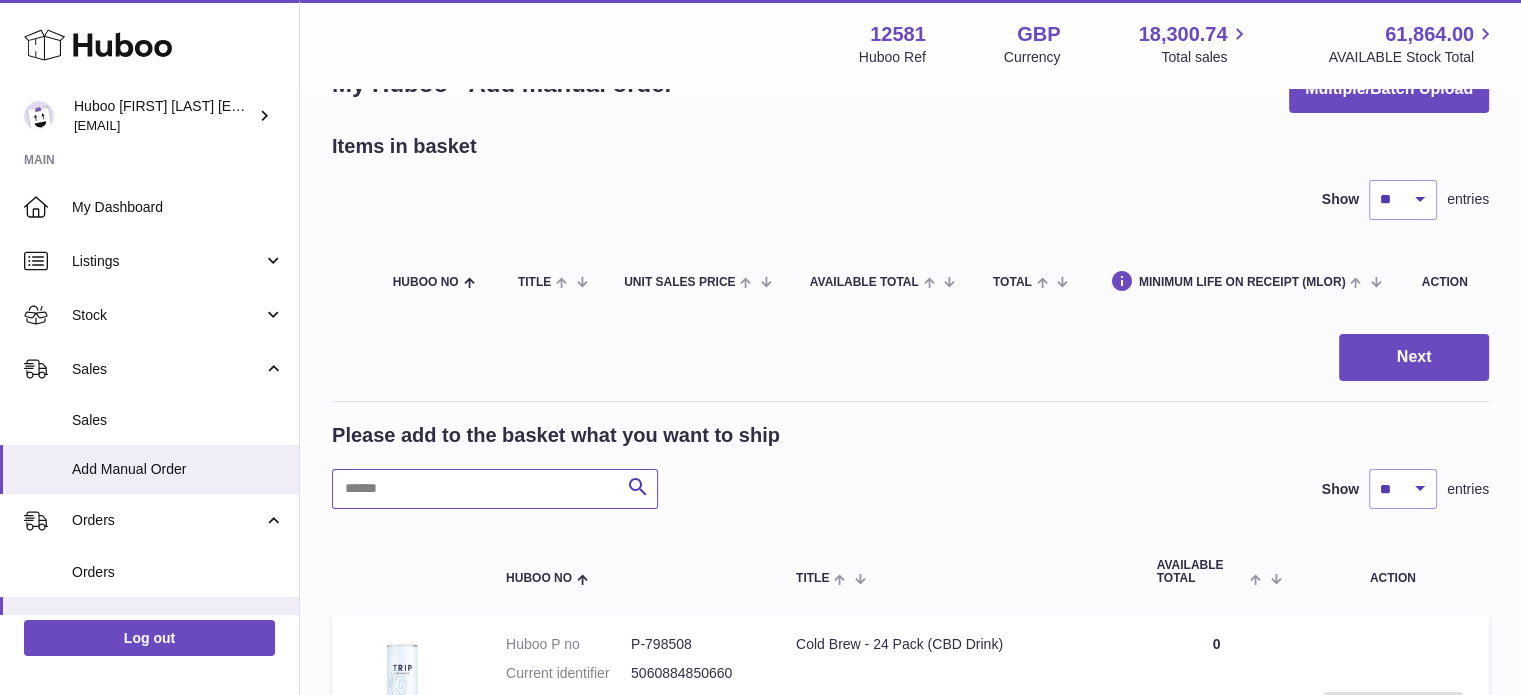 click at bounding box center (495, 489) 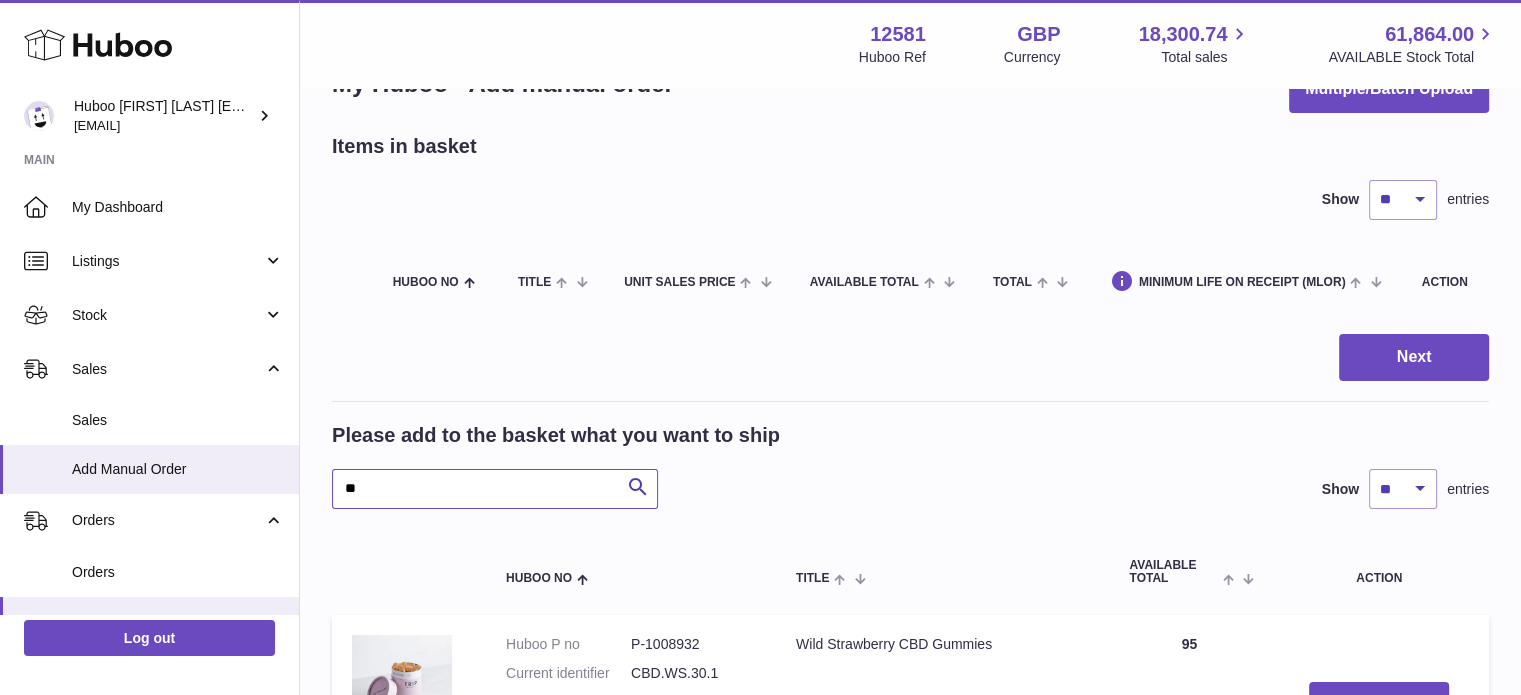 type on "*" 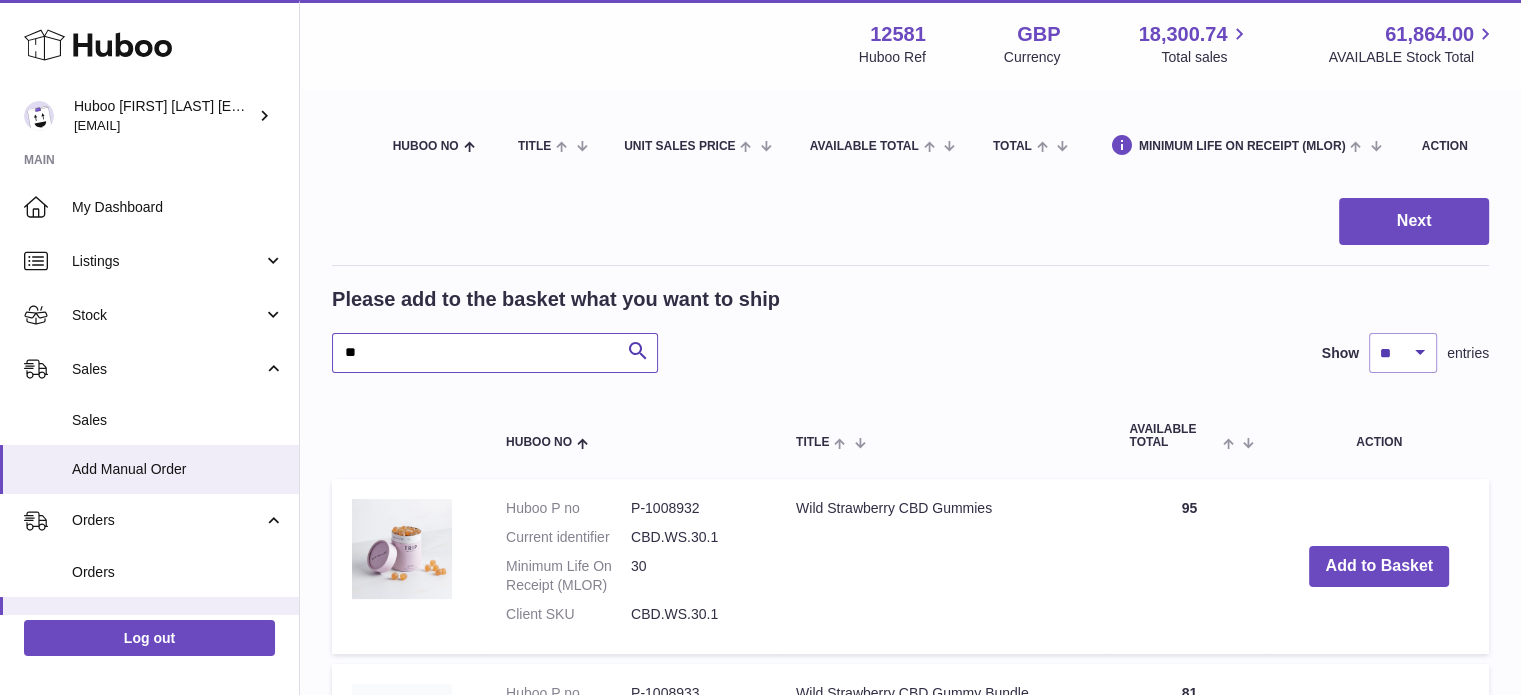 scroll, scrollTop: 200, scrollLeft: 0, axis: vertical 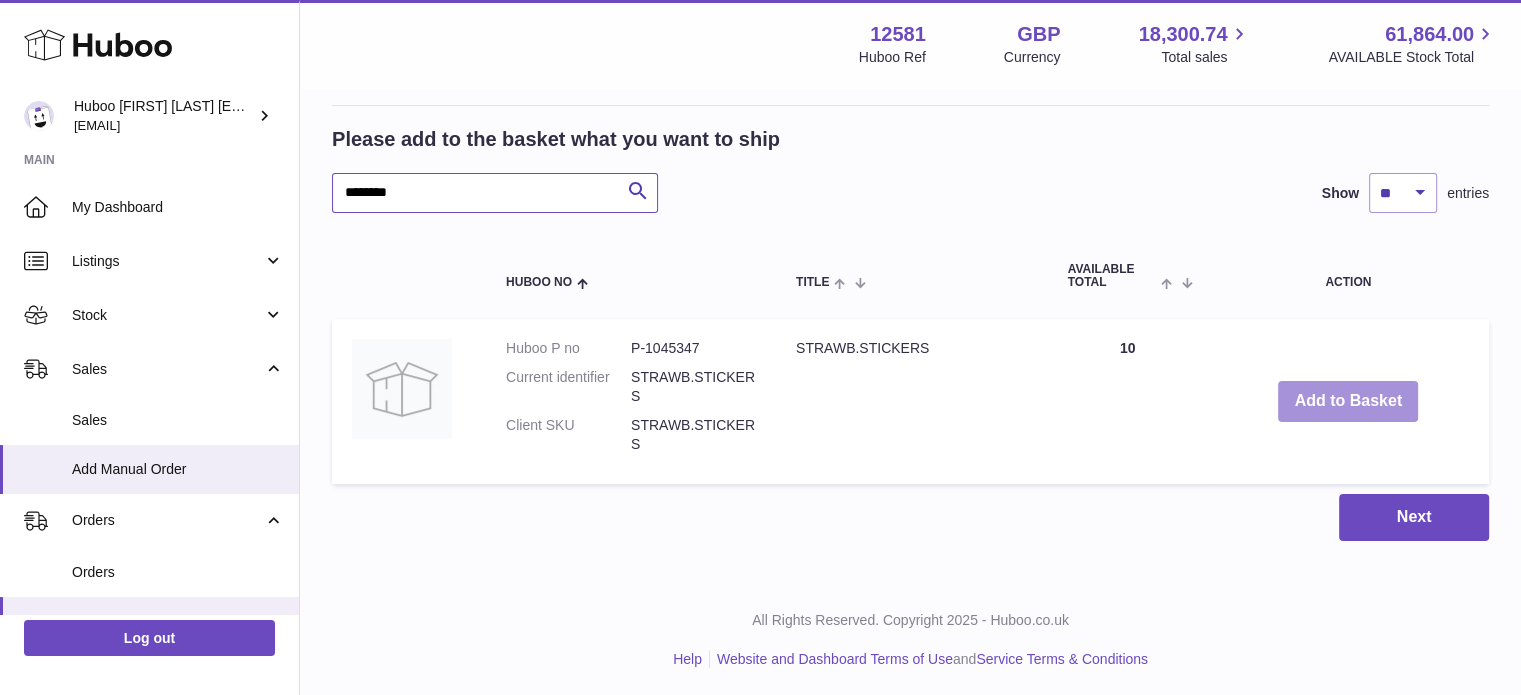 type on "********" 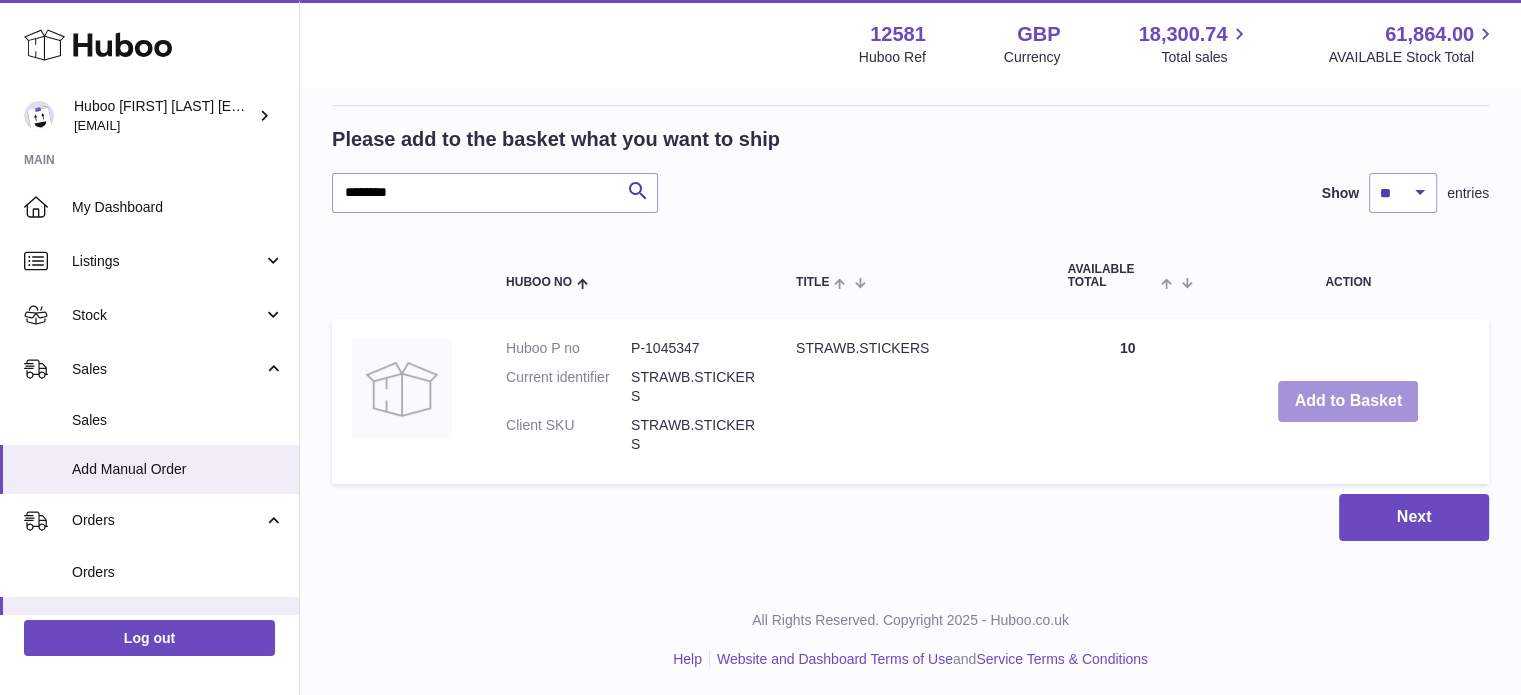 click on "Add to Basket" at bounding box center (1348, 401) 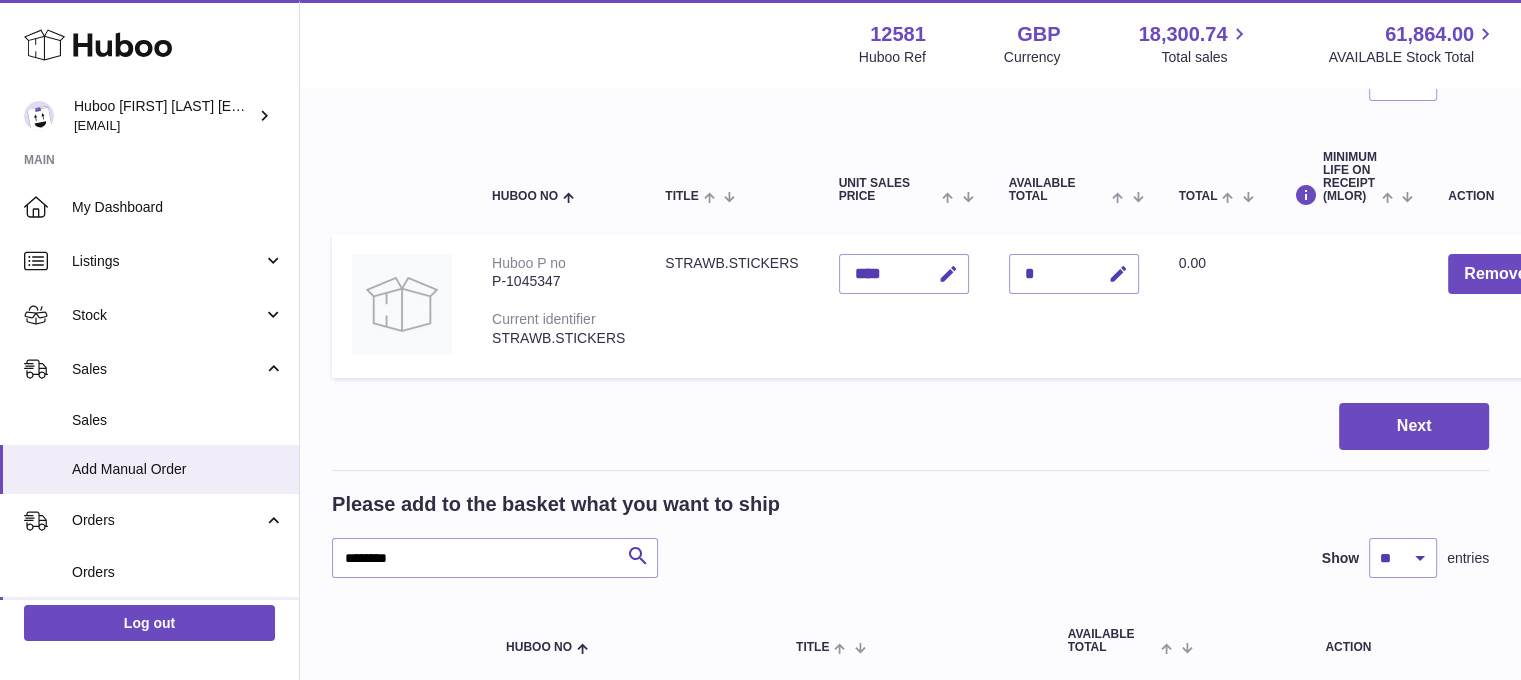 scroll, scrollTop: 181, scrollLeft: 0, axis: vertical 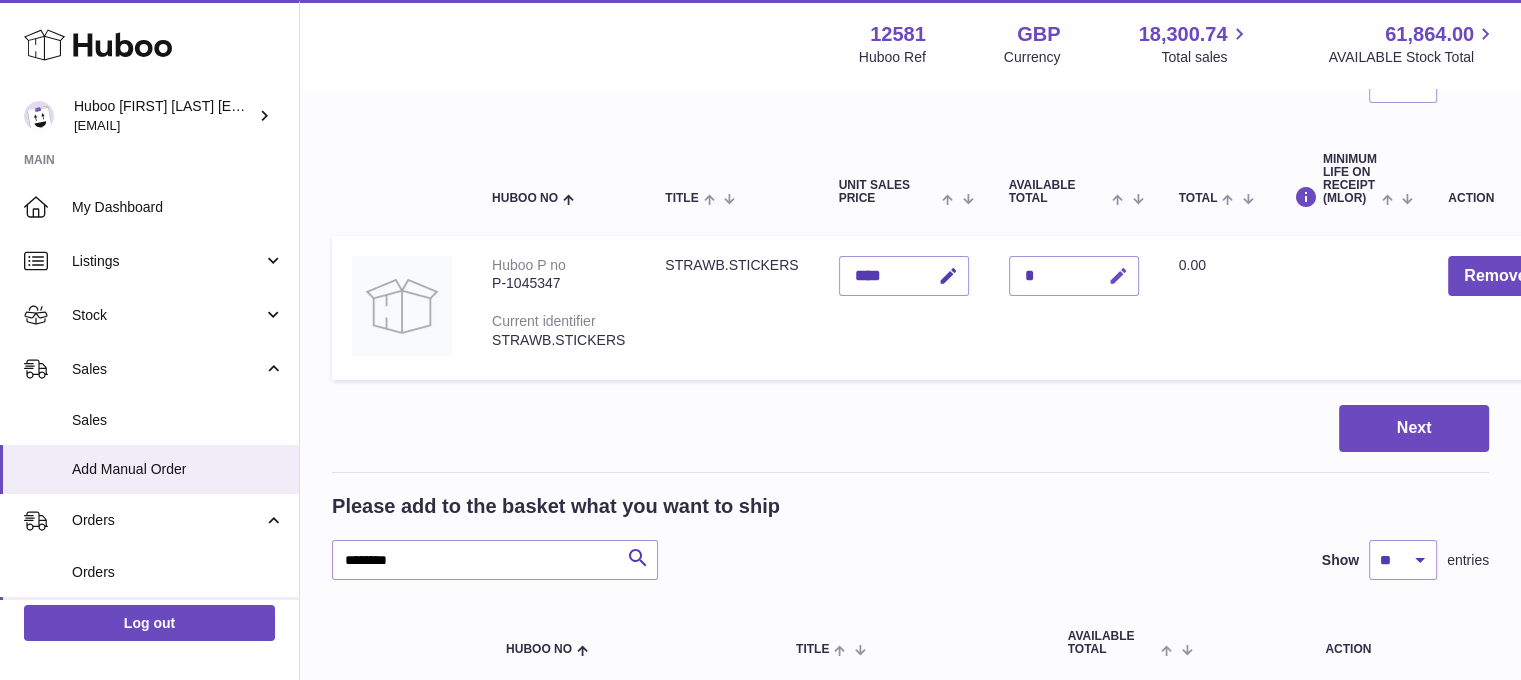 click at bounding box center [1118, 276] 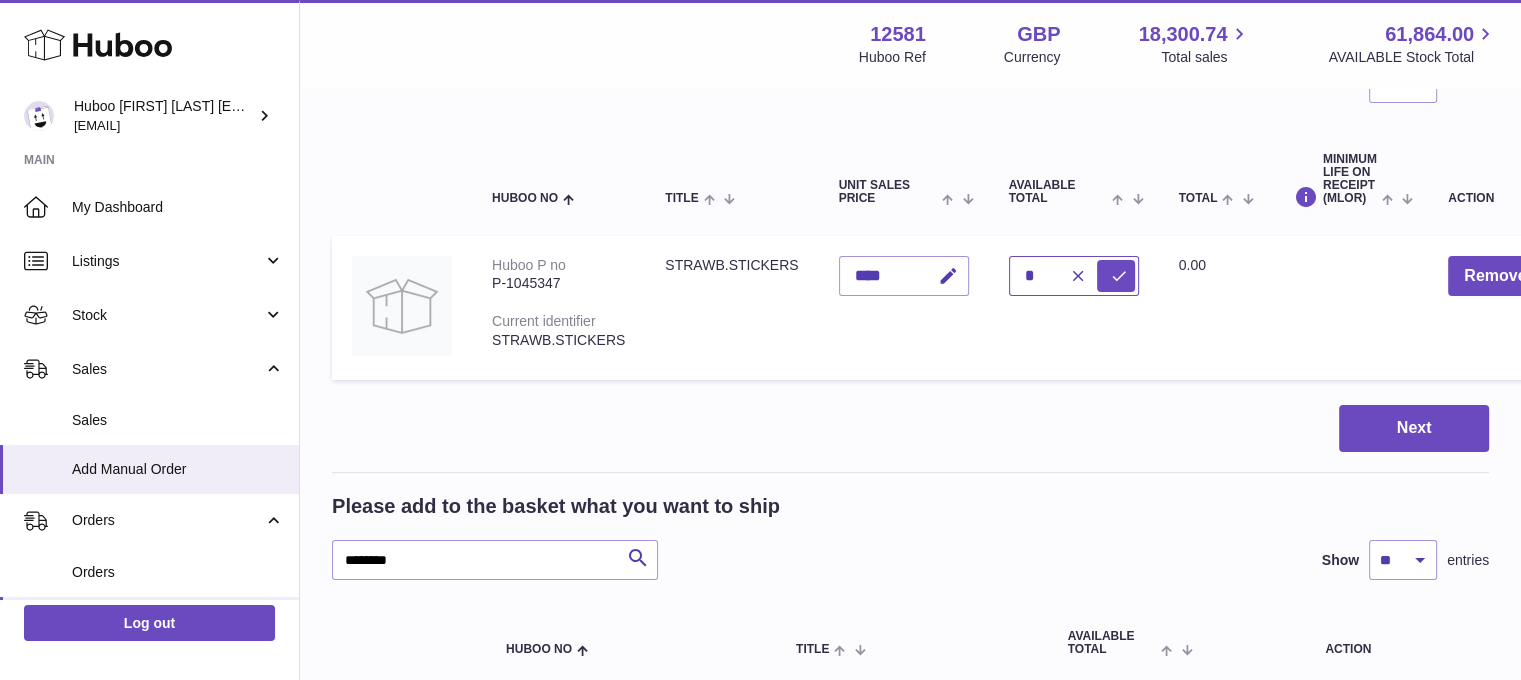 type on "*" 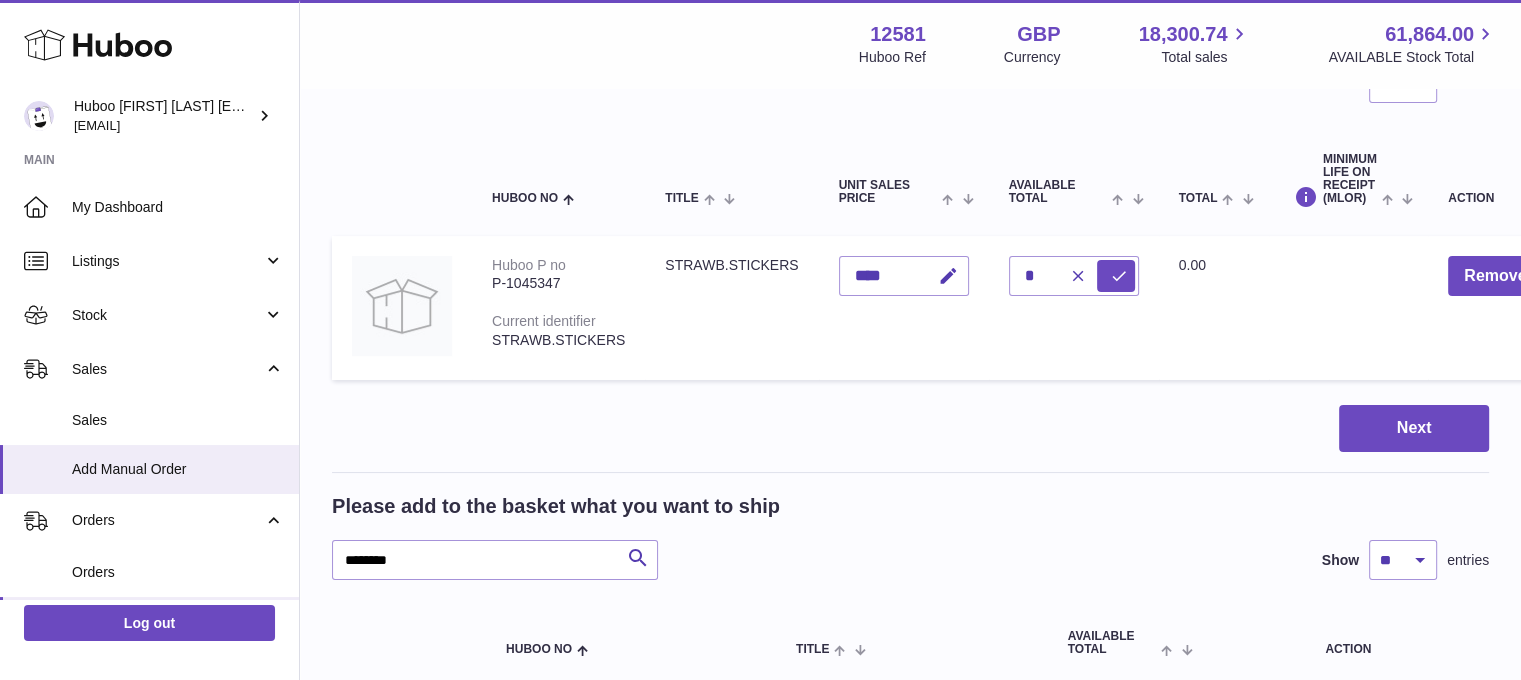 click at bounding box center (1348, 308) 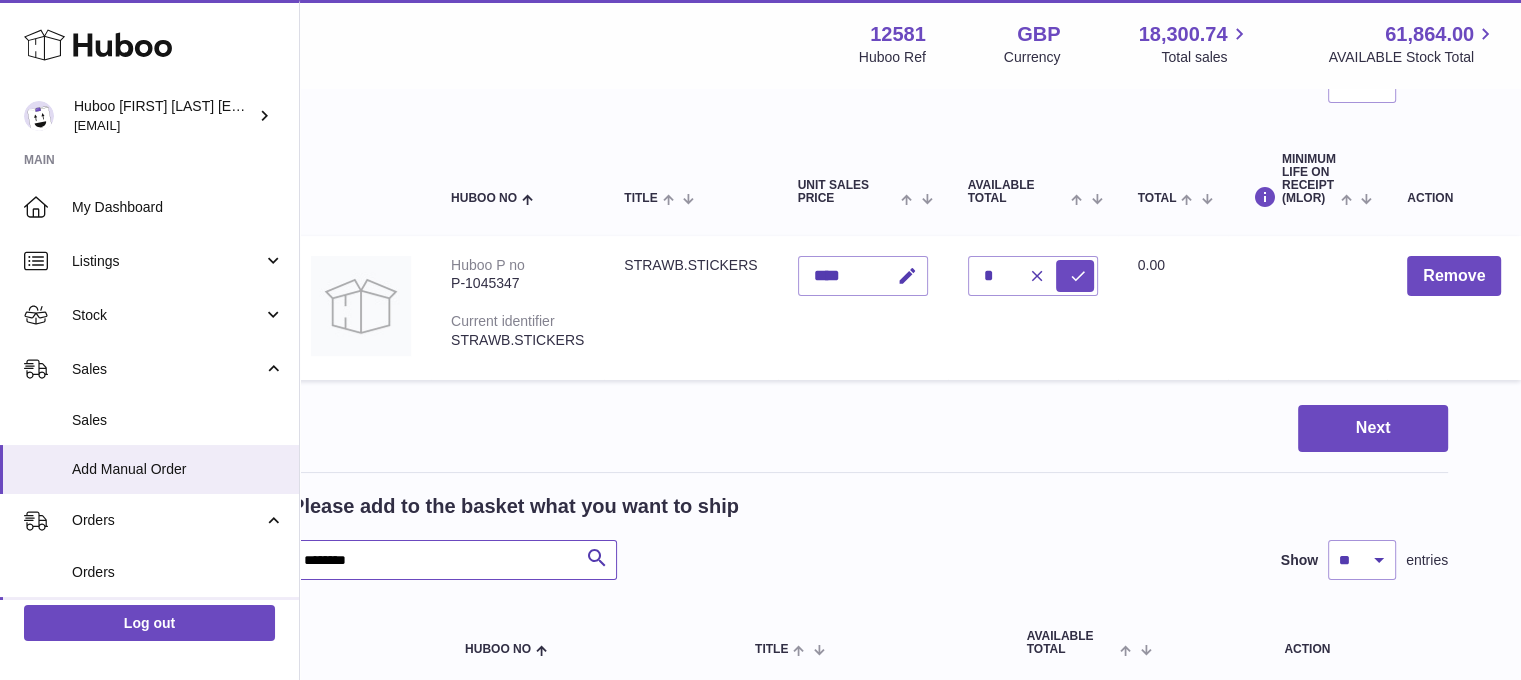 drag, startPoint x: 502, startPoint y: 543, endPoint x: 150, endPoint y: 602, distance: 356.91034 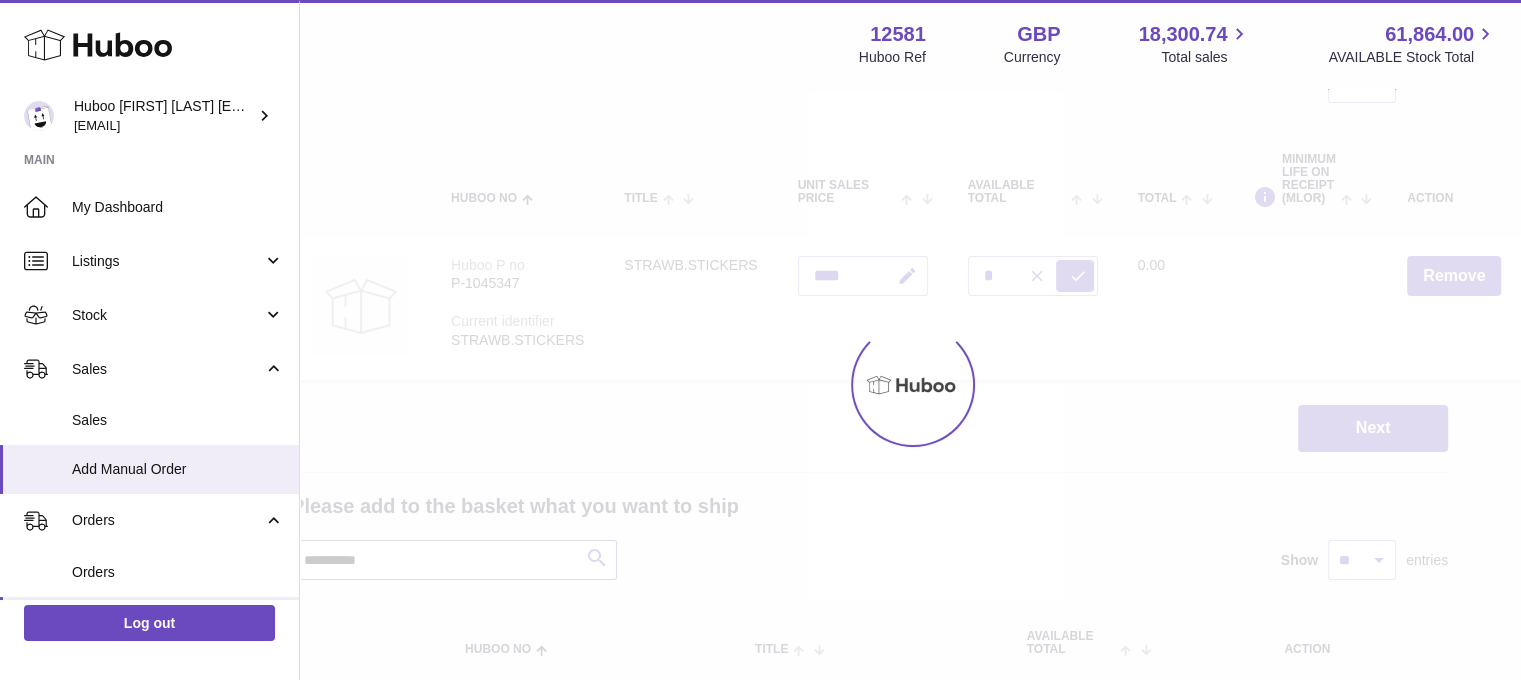 type on "*********" 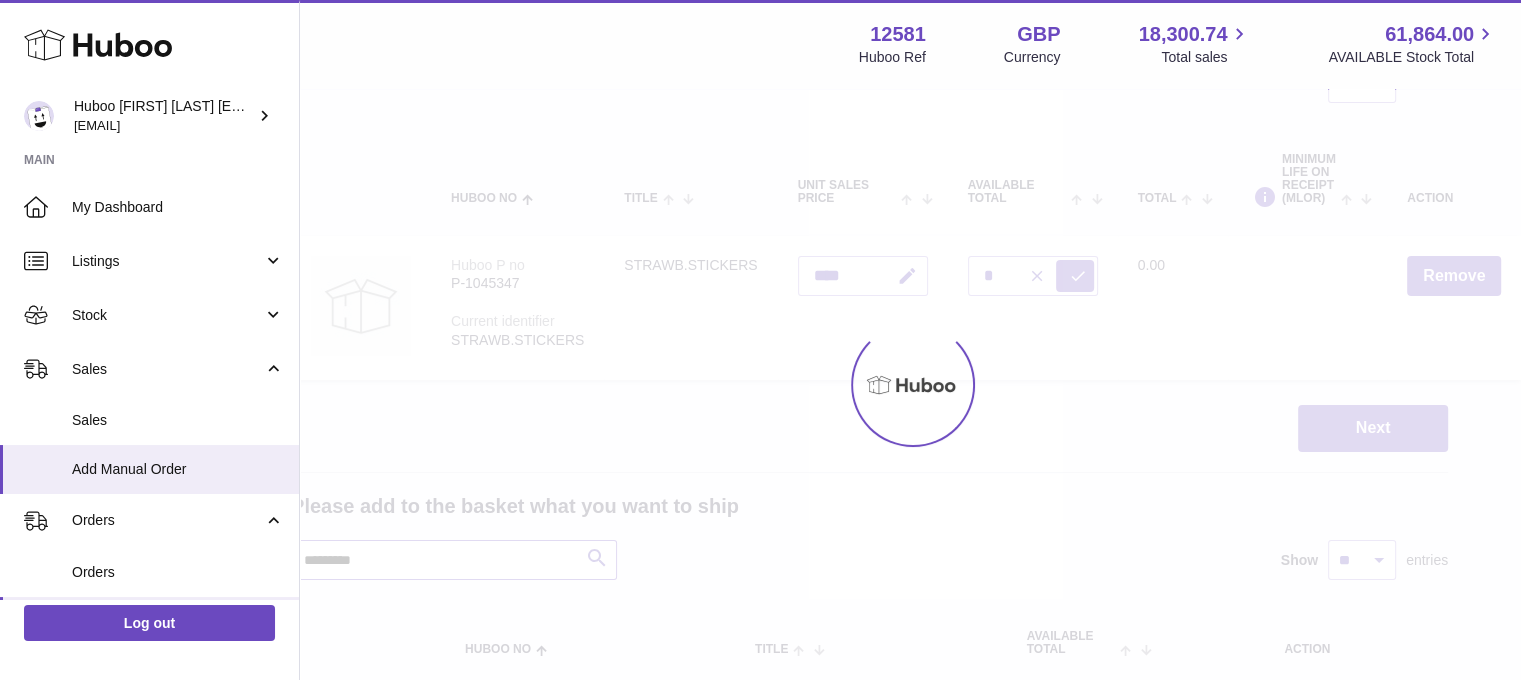 type on "*" 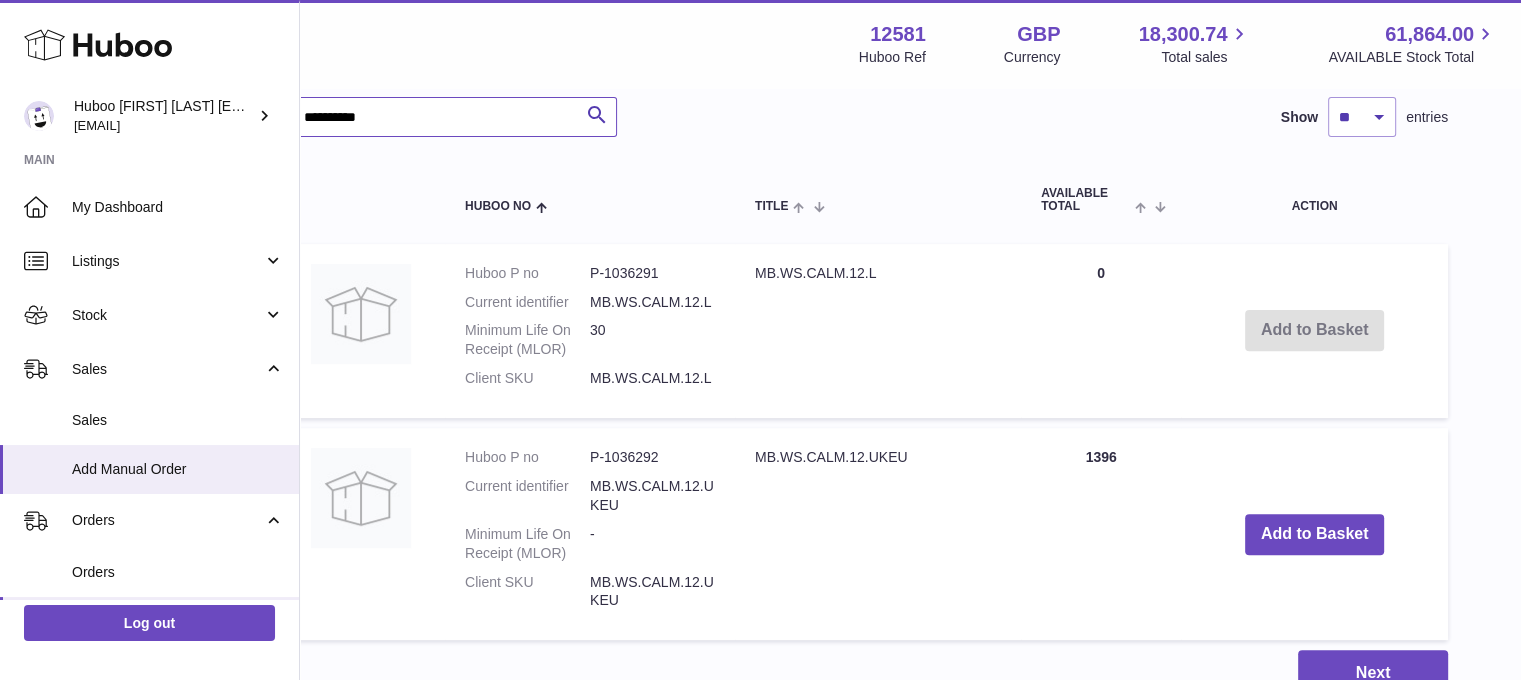 scroll, scrollTop: 679, scrollLeft: 43, axis: both 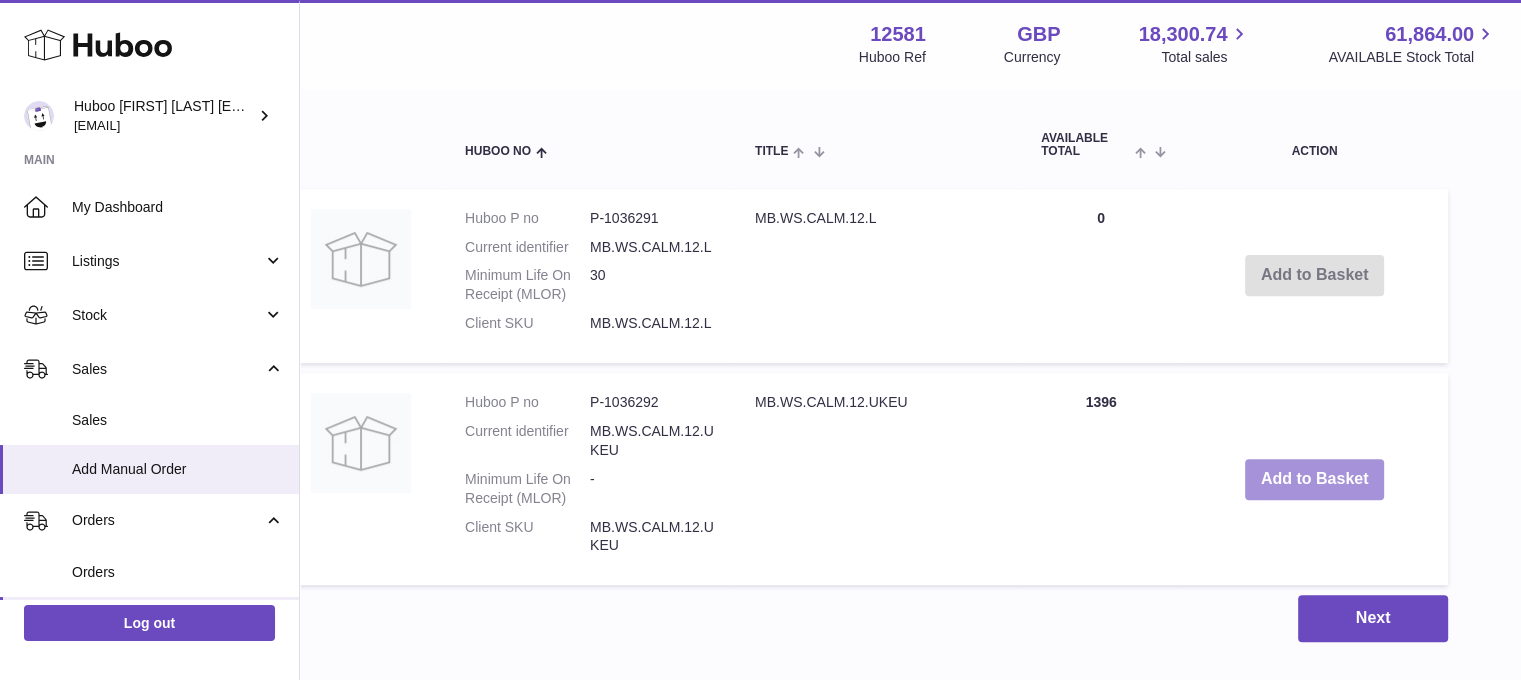 type on "**********" 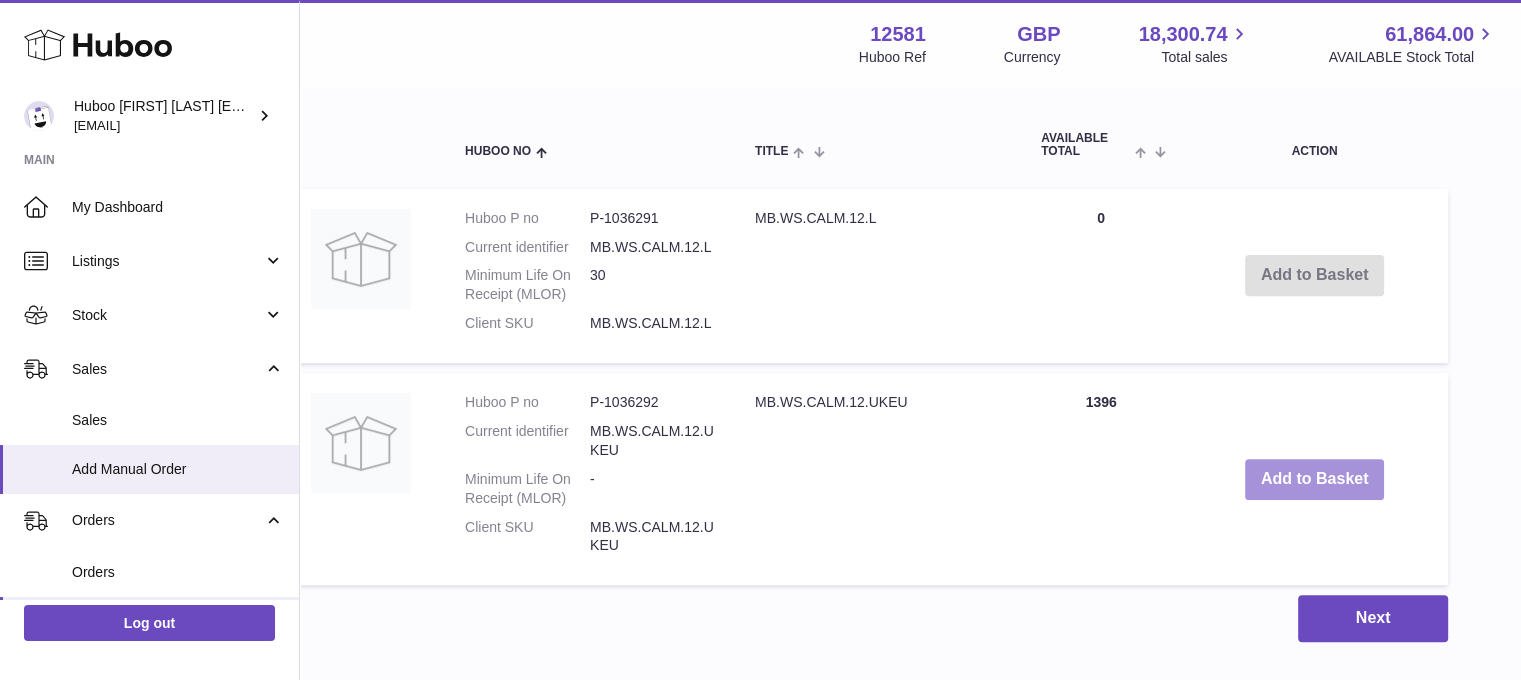 click on "Add to Basket" at bounding box center [1315, 479] 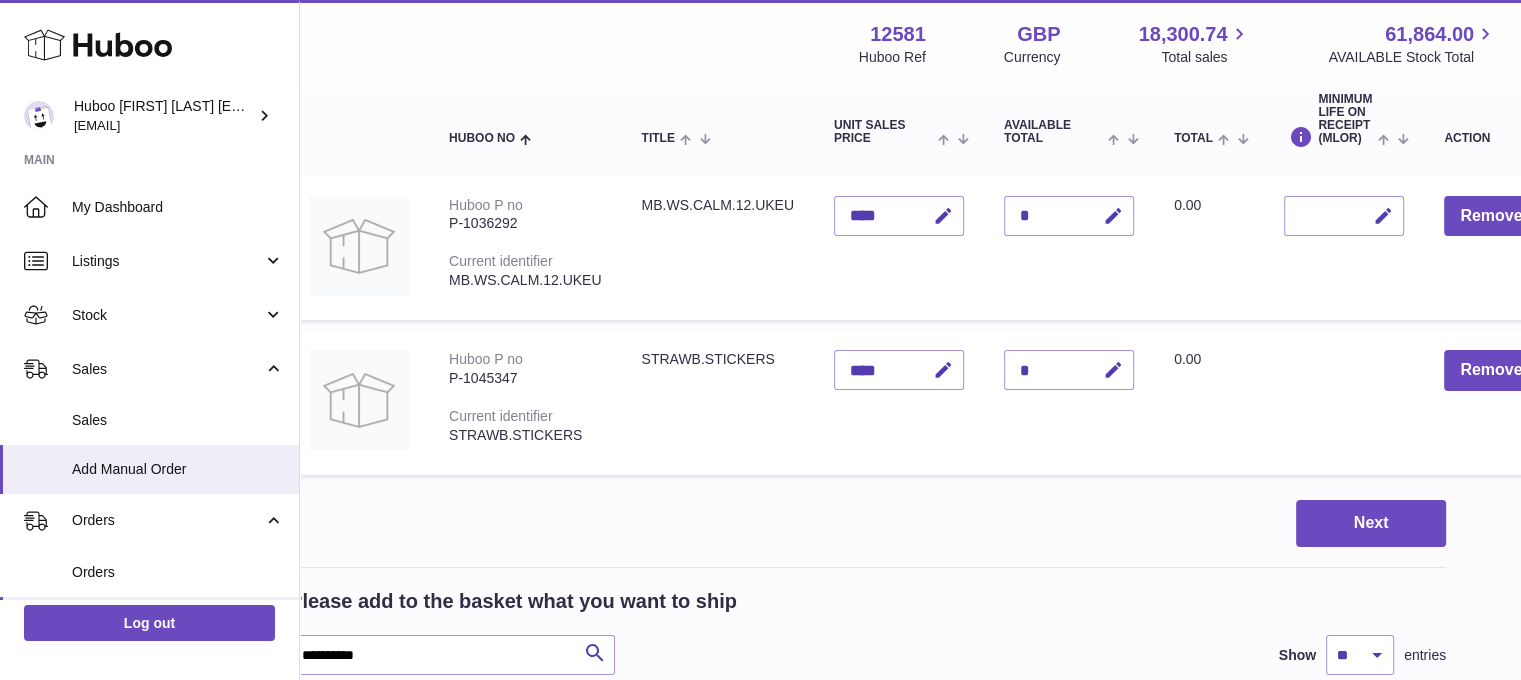 scroll, scrollTop: 227, scrollLeft: 43, axis: both 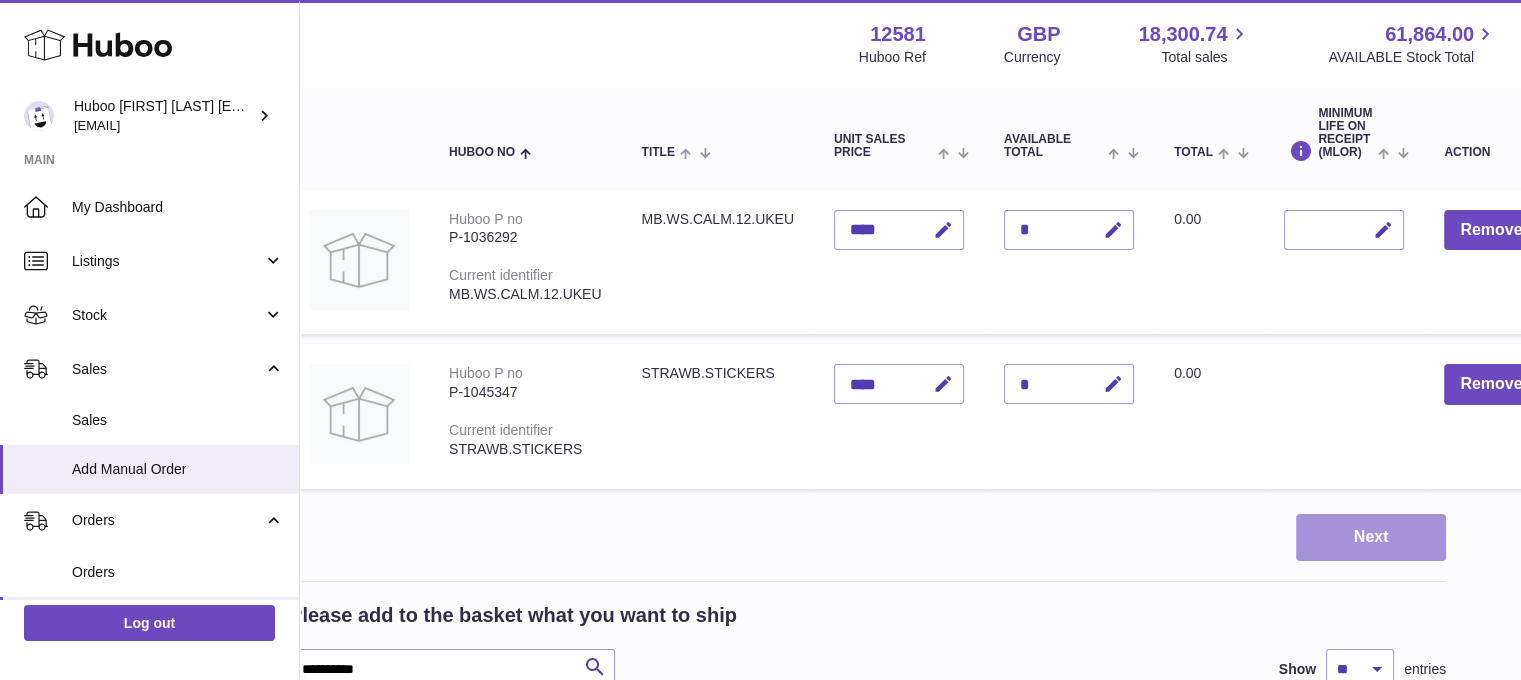click on "Next" at bounding box center (1371, 537) 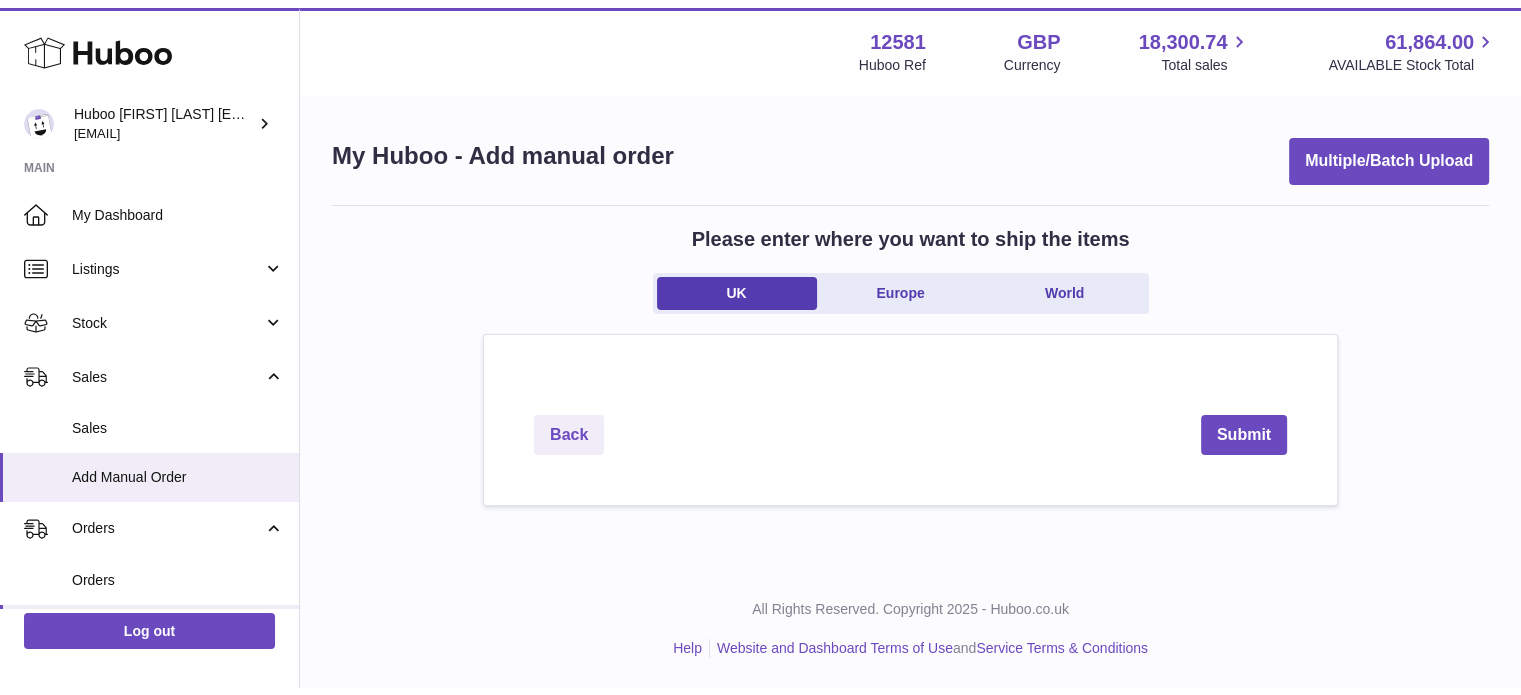 scroll, scrollTop: 0, scrollLeft: 0, axis: both 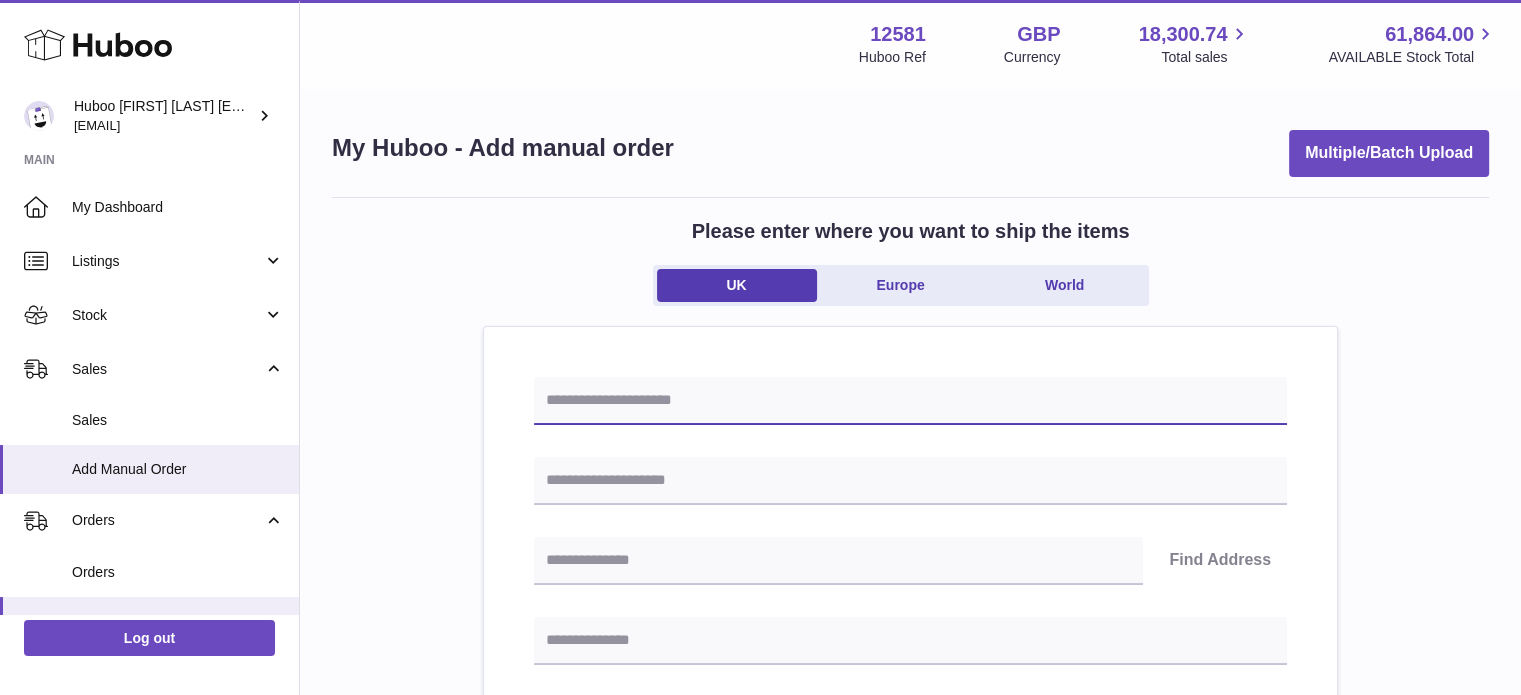 click at bounding box center [910, 401] 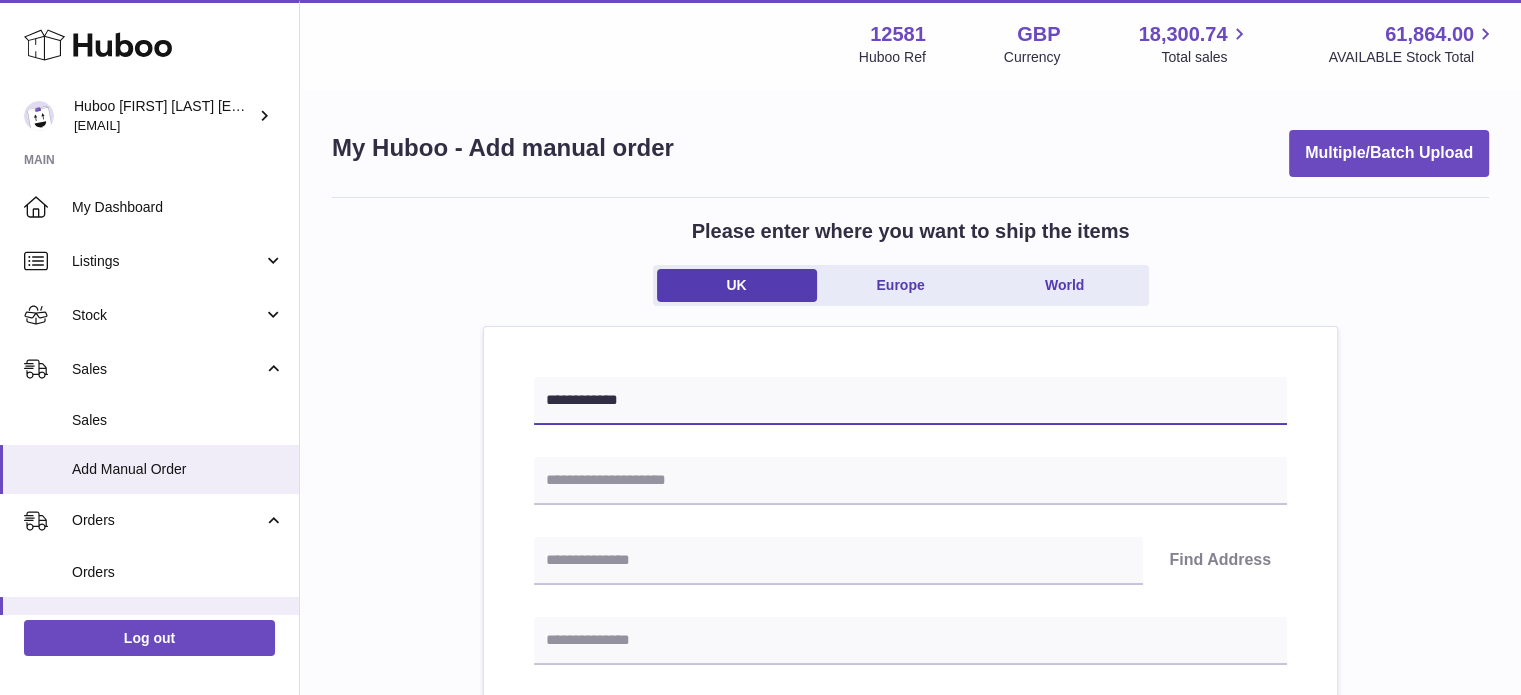 type on "**********" 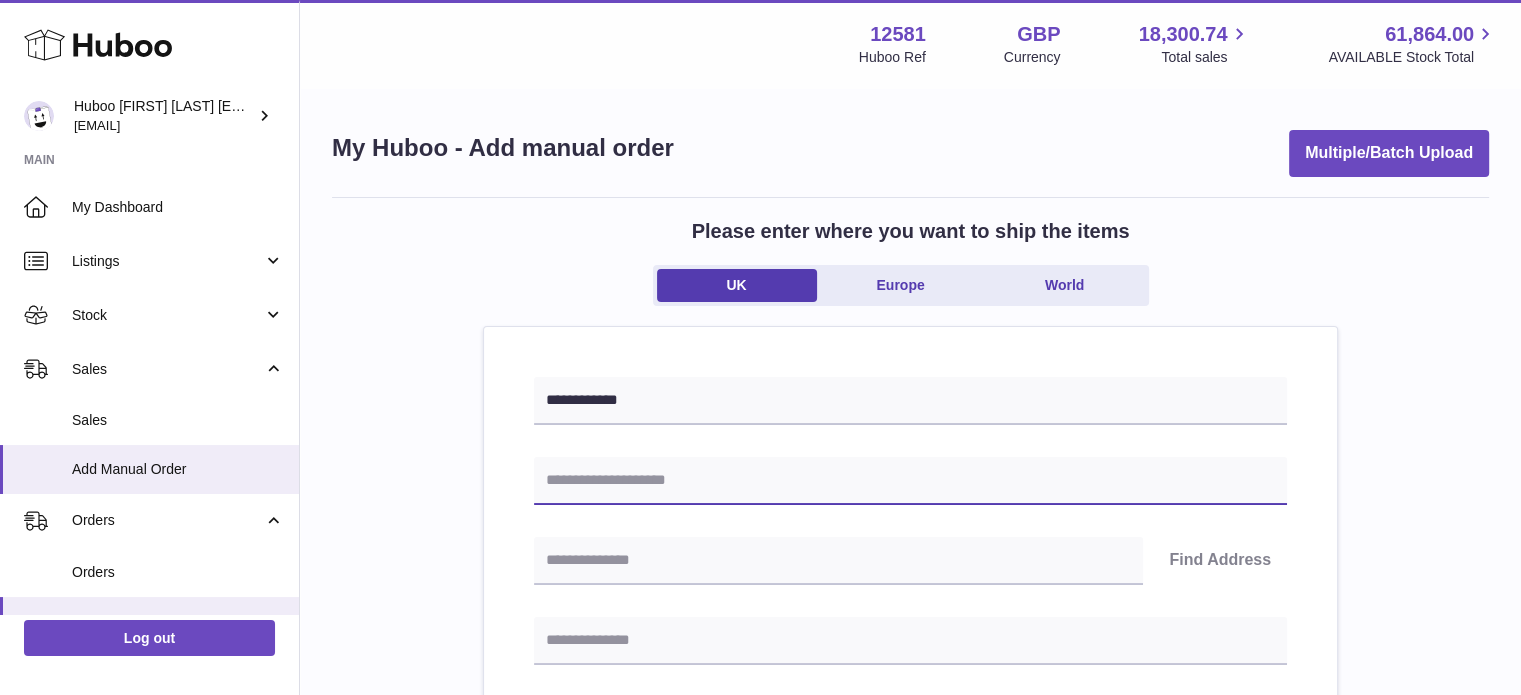 click at bounding box center [910, 481] 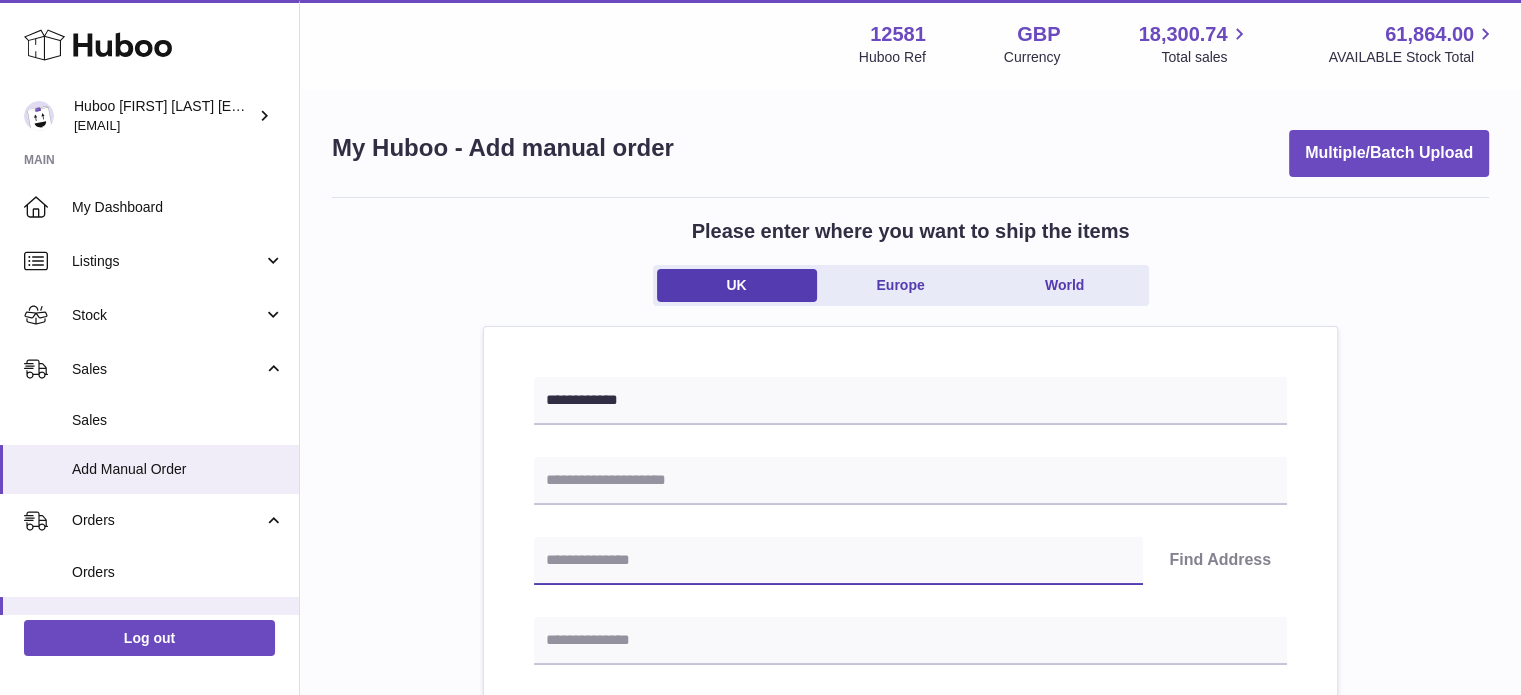click at bounding box center (838, 561) 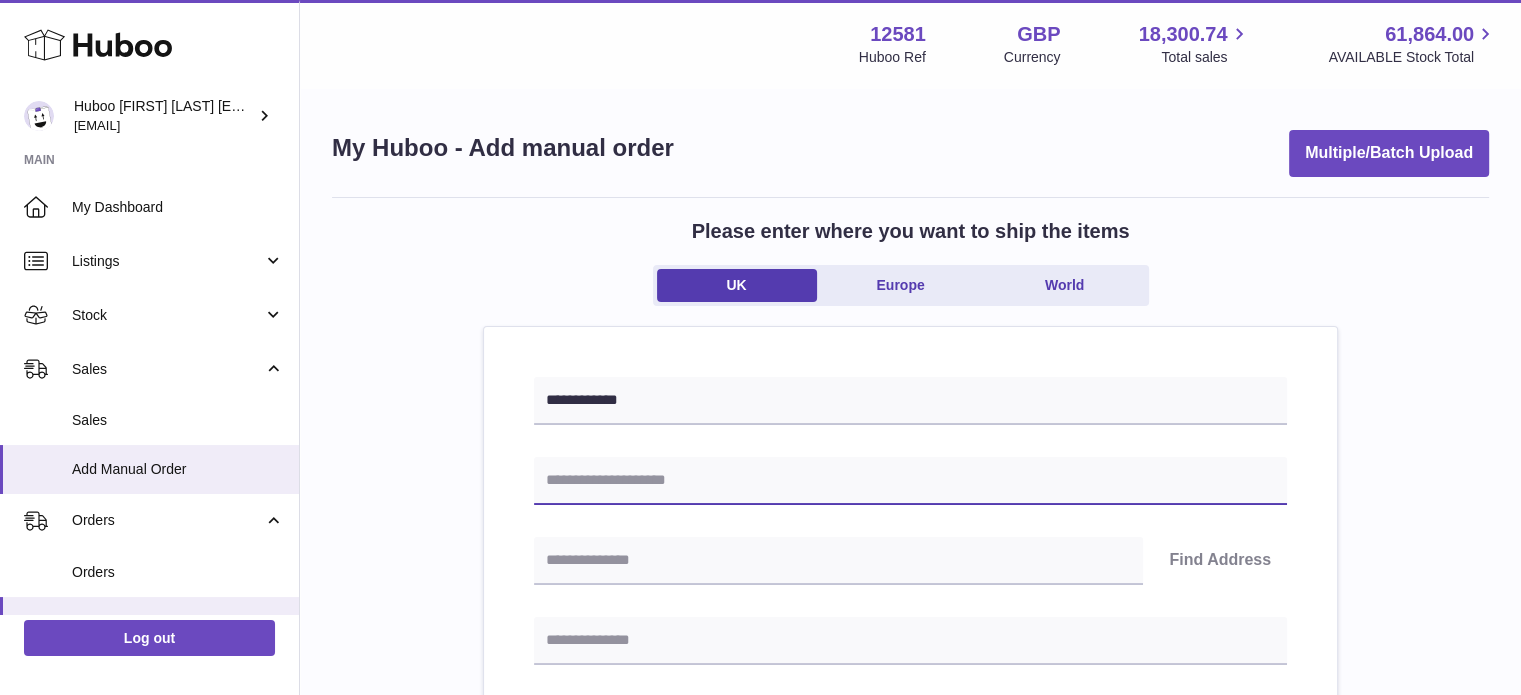 click at bounding box center [910, 481] 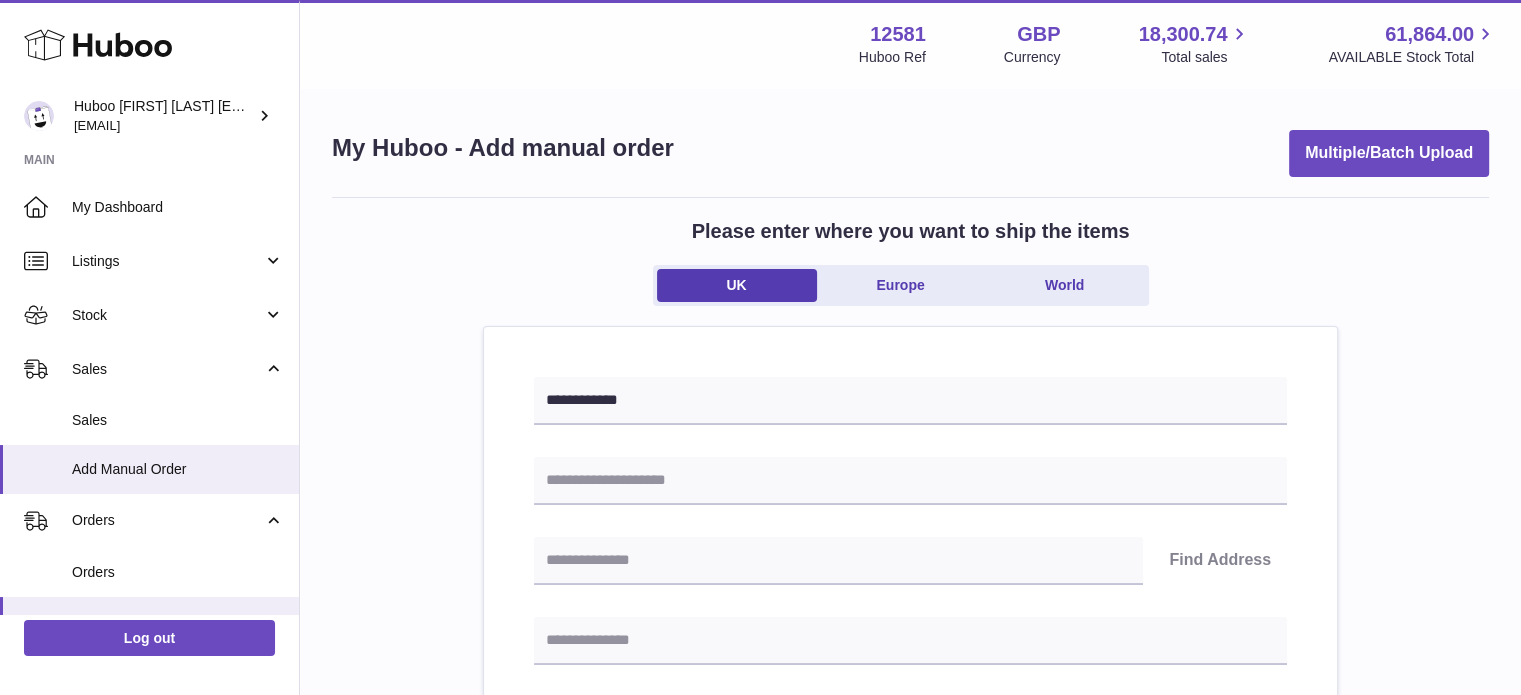click on "**********" at bounding box center (910, 958) 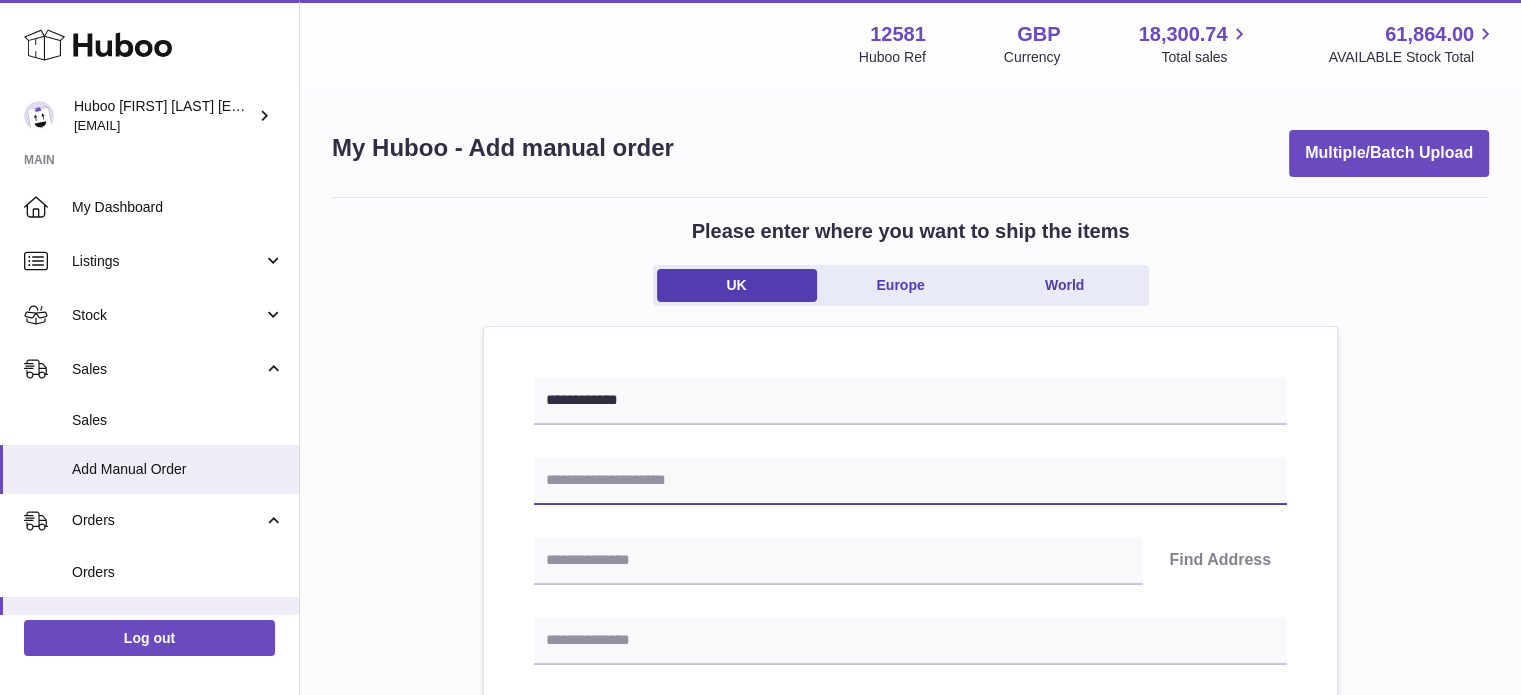 click at bounding box center [910, 481] 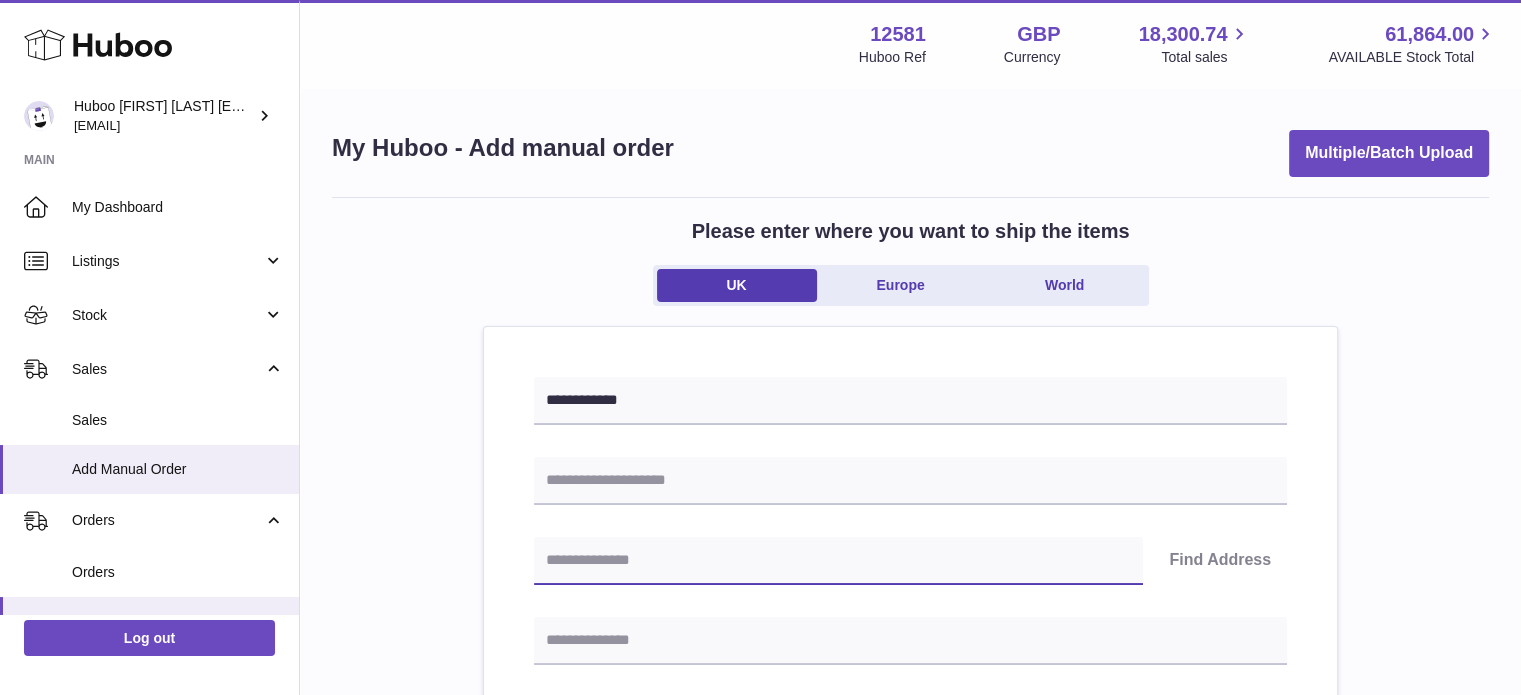 click at bounding box center [838, 561] 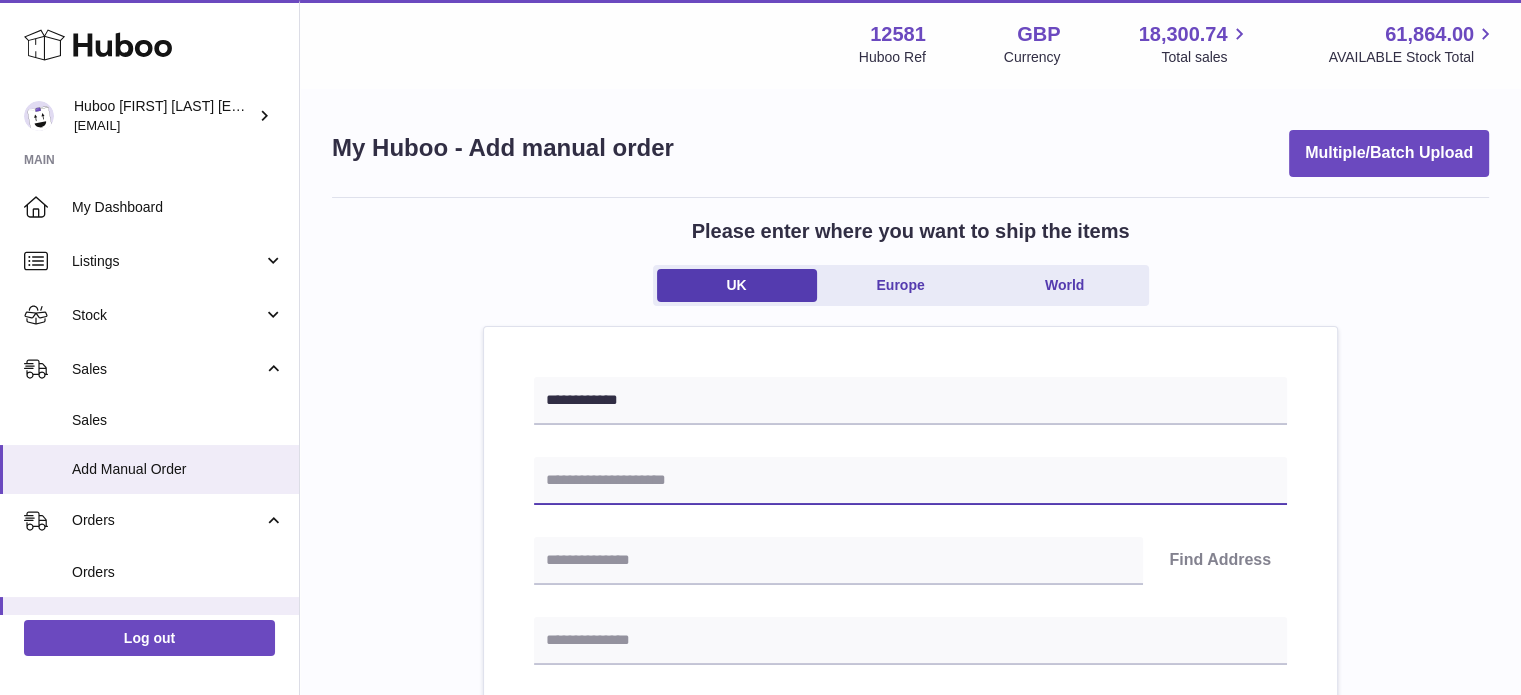 click at bounding box center (910, 481) 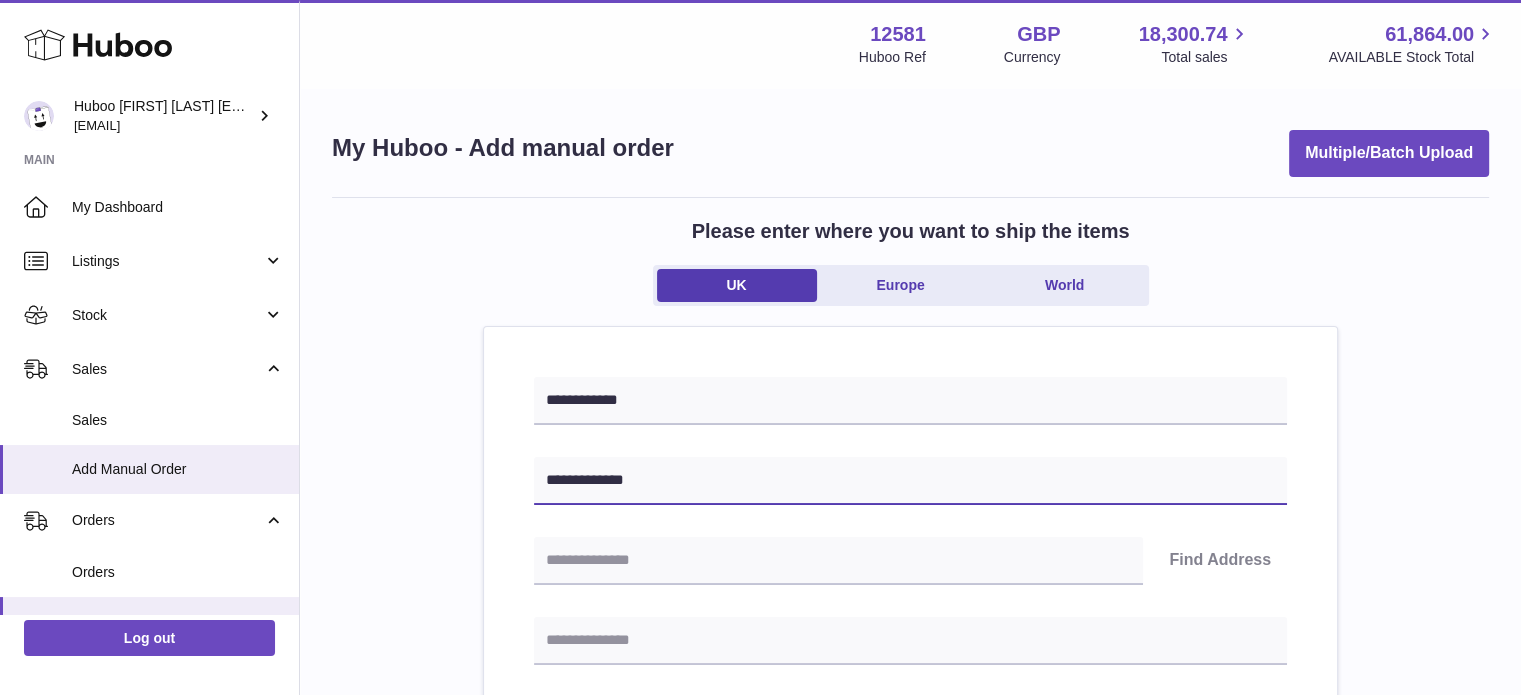 type on "**********" 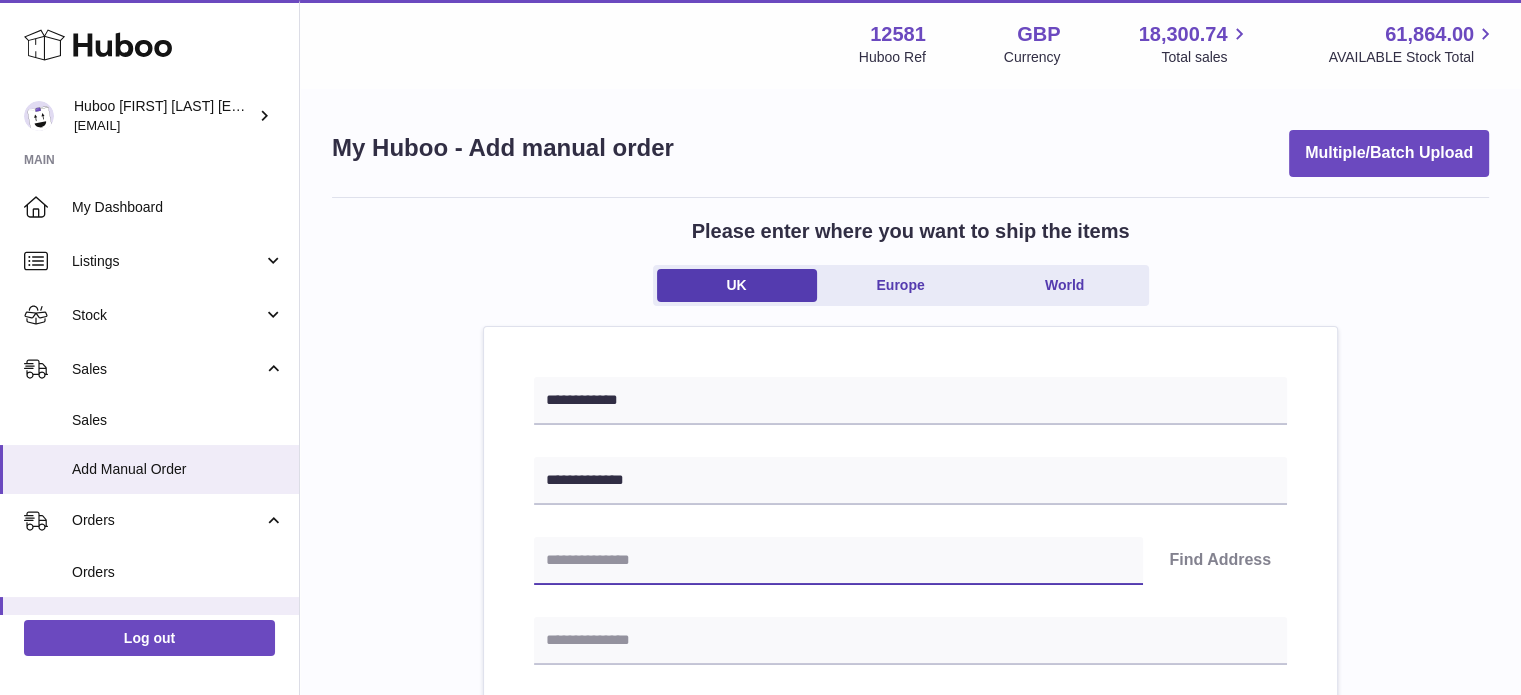 click at bounding box center [838, 561] 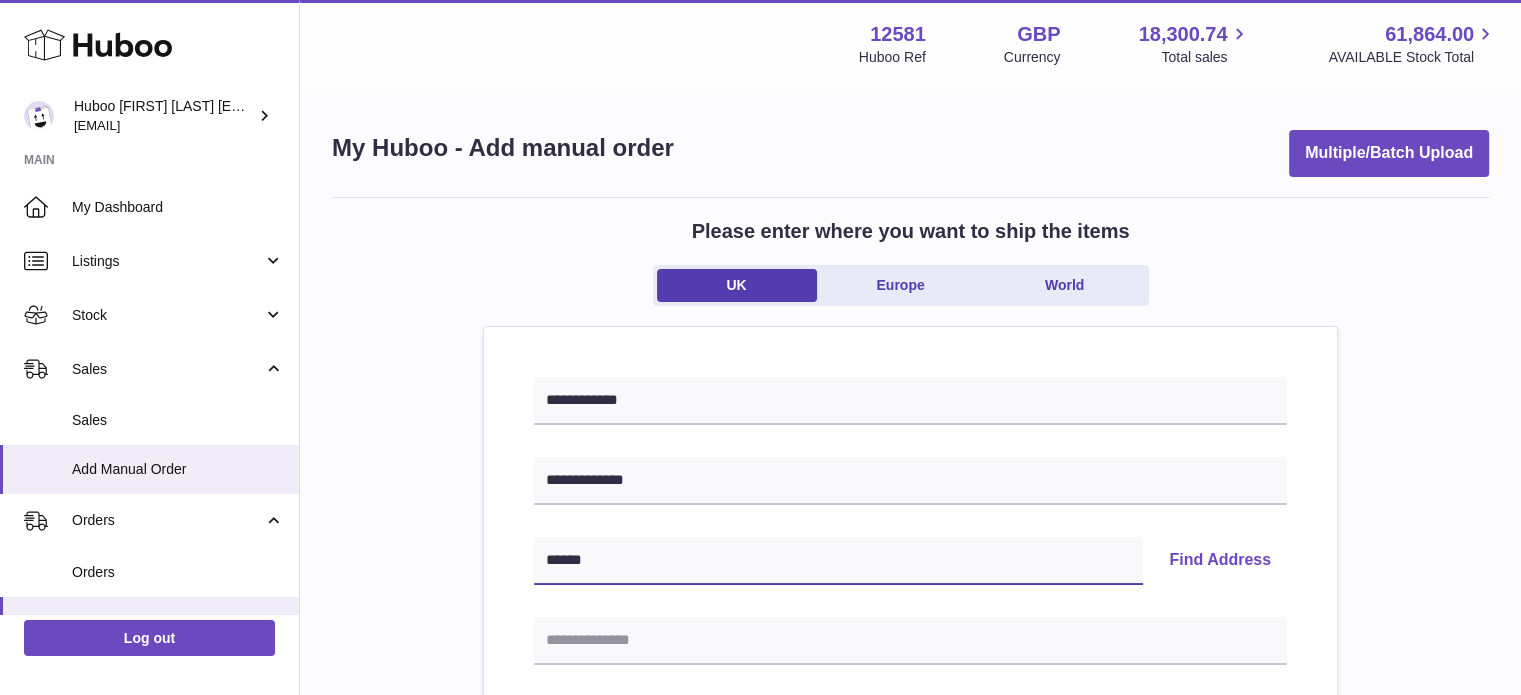 type on "******" 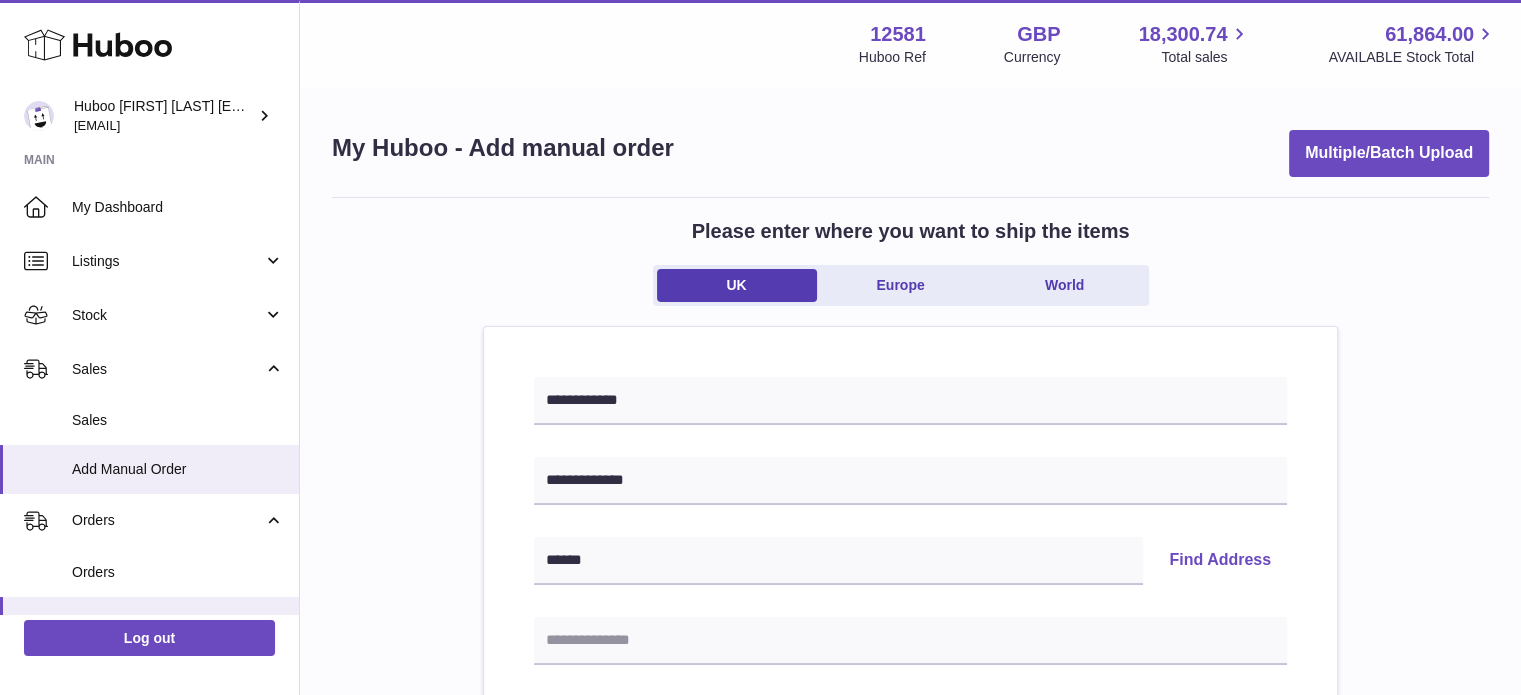 click on "Find Address" at bounding box center [1220, 561] 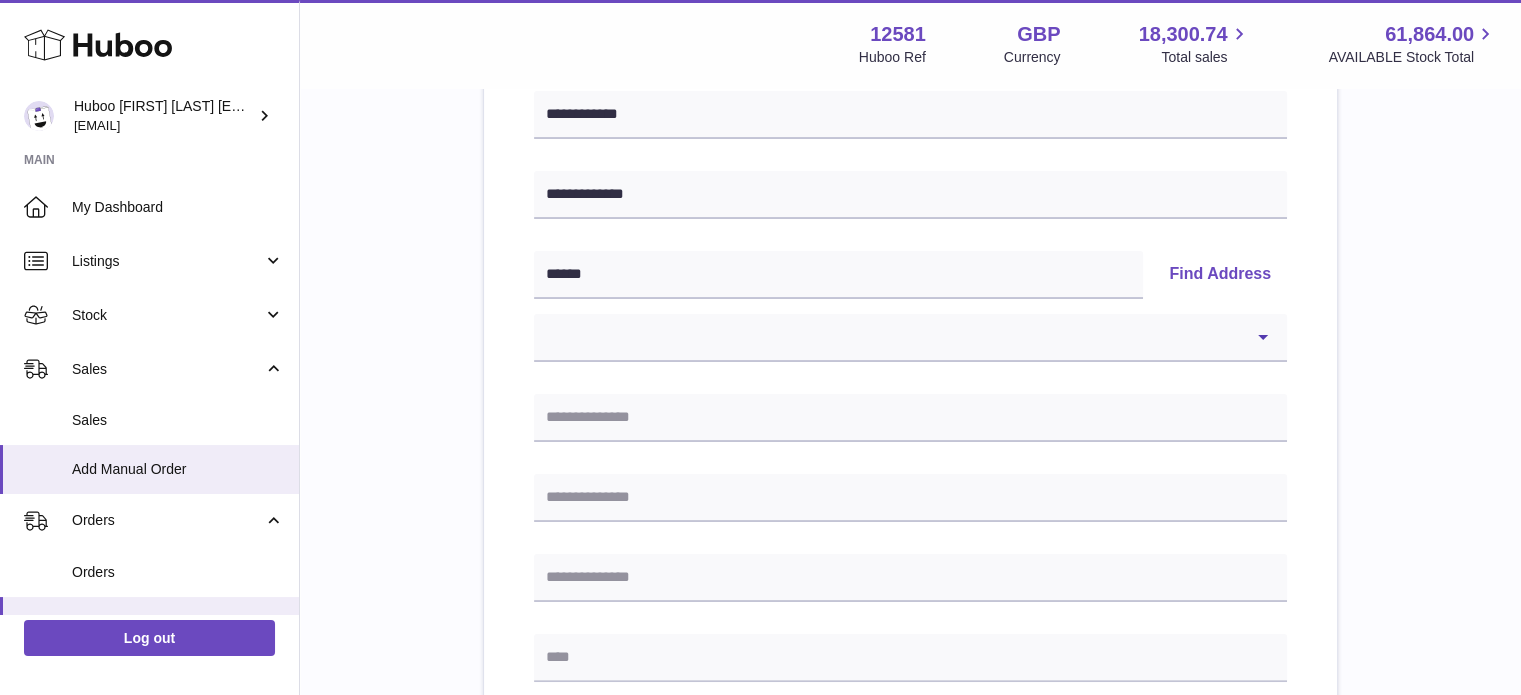 scroll, scrollTop: 290, scrollLeft: 0, axis: vertical 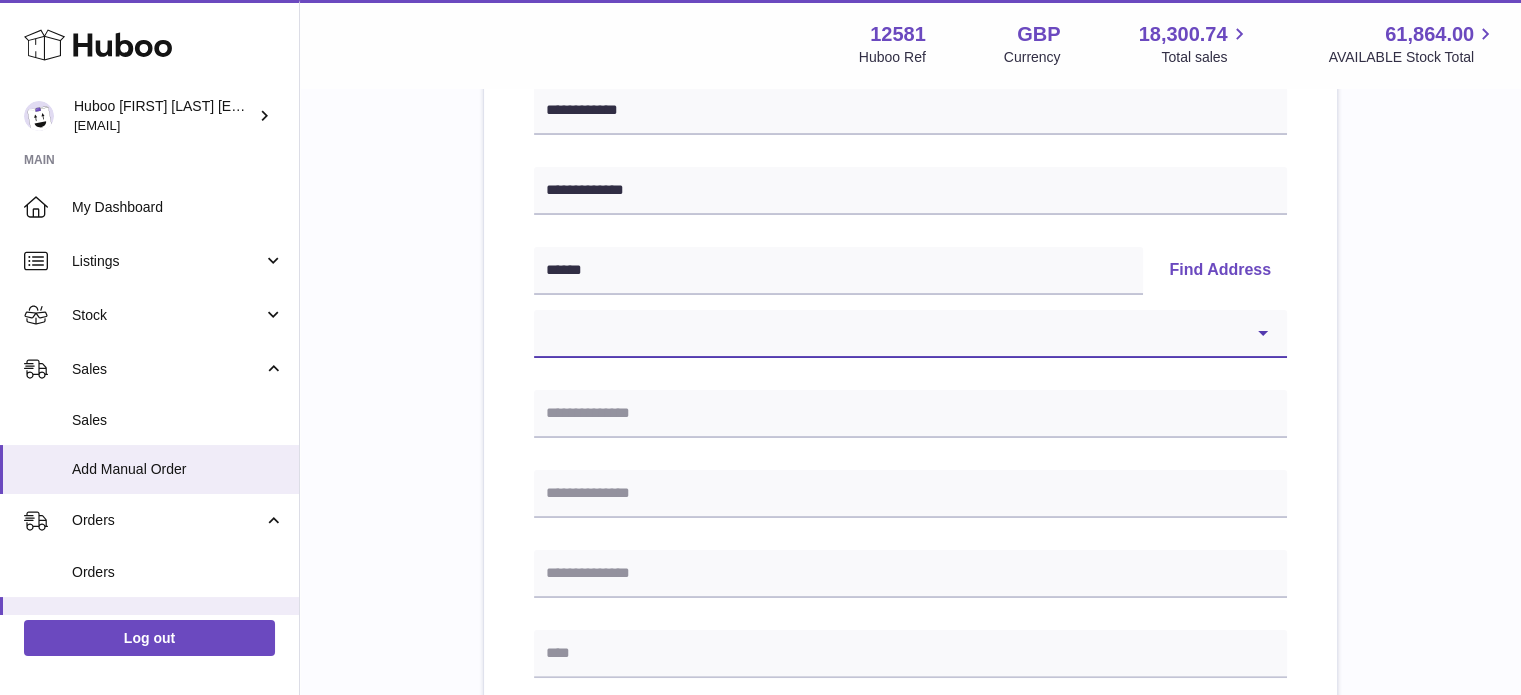 click on "**********" at bounding box center (910, 334) 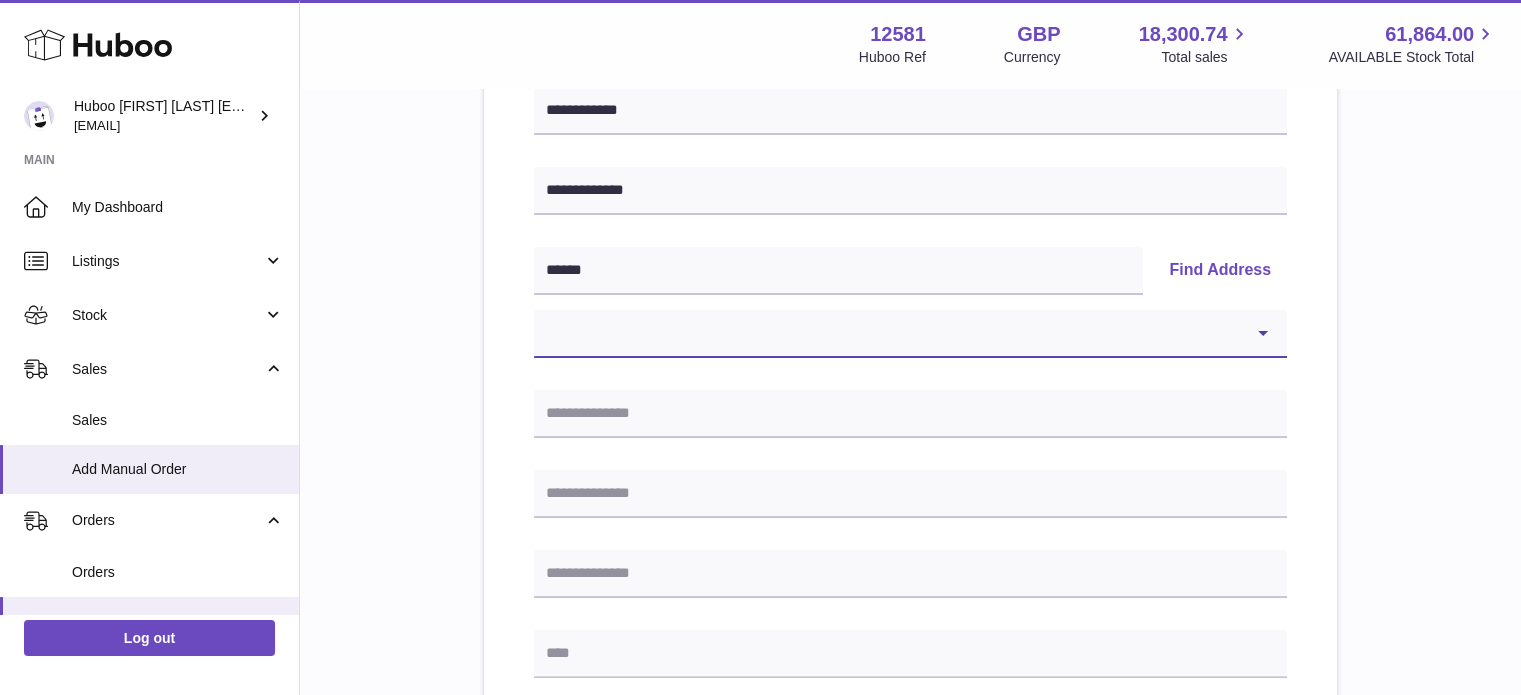 select on "*" 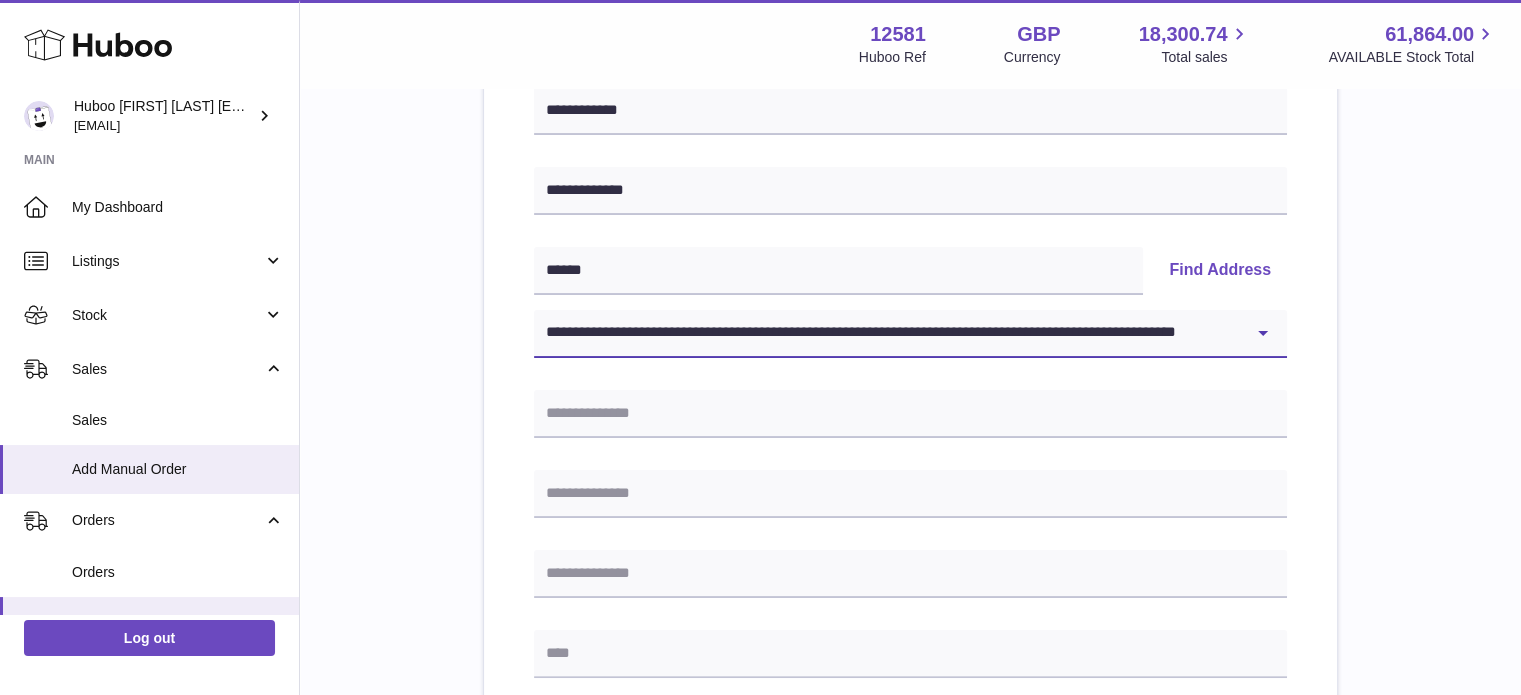 click on "**********" at bounding box center [910, 334] 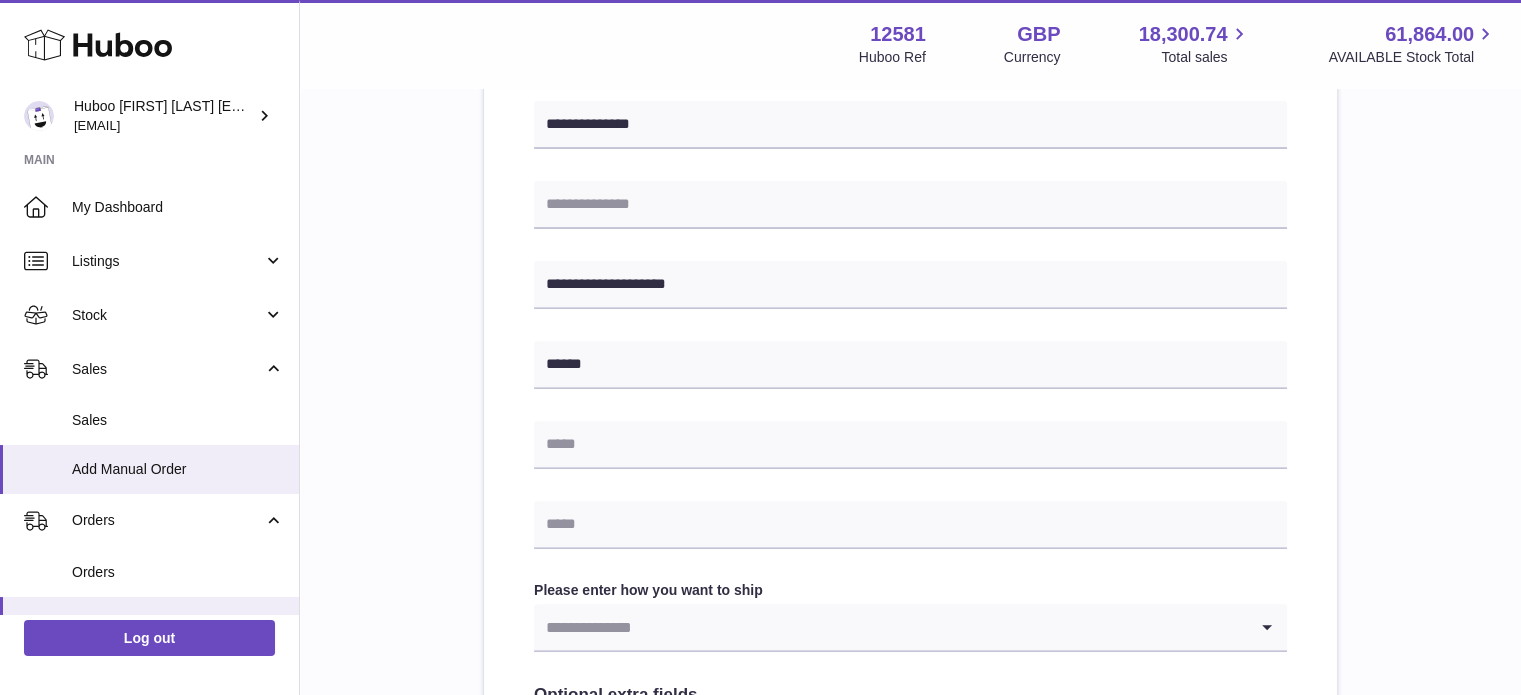 scroll, scrollTop: 660, scrollLeft: 0, axis: vertical 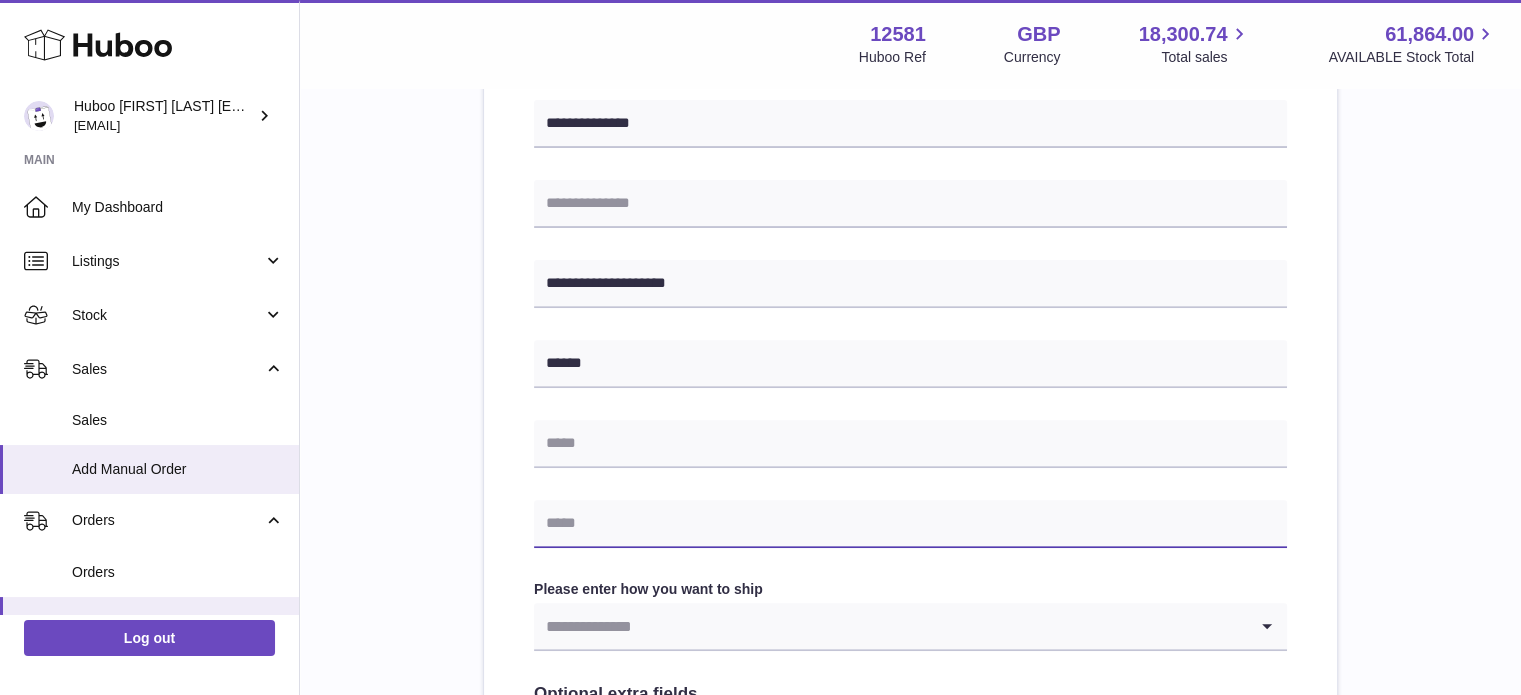click at bounding box center [910, 524] 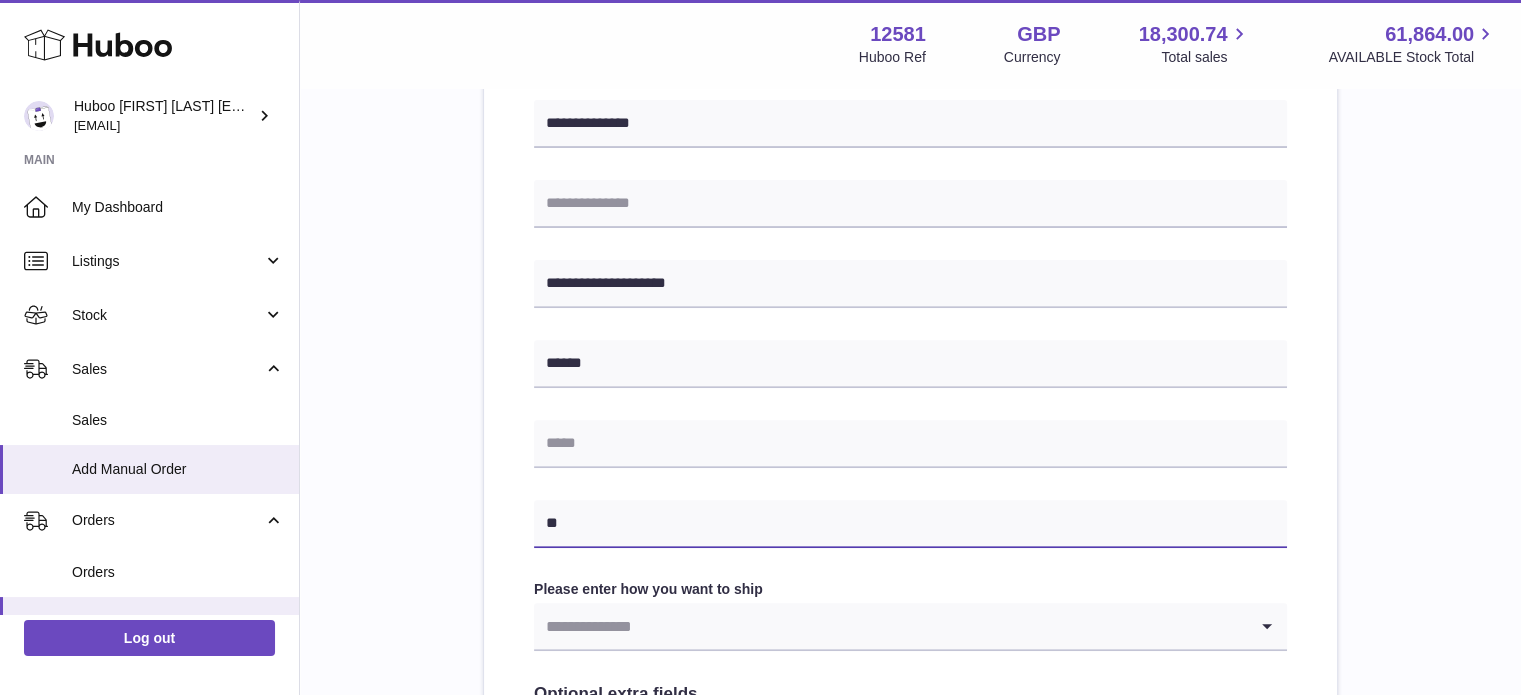 type on "*" 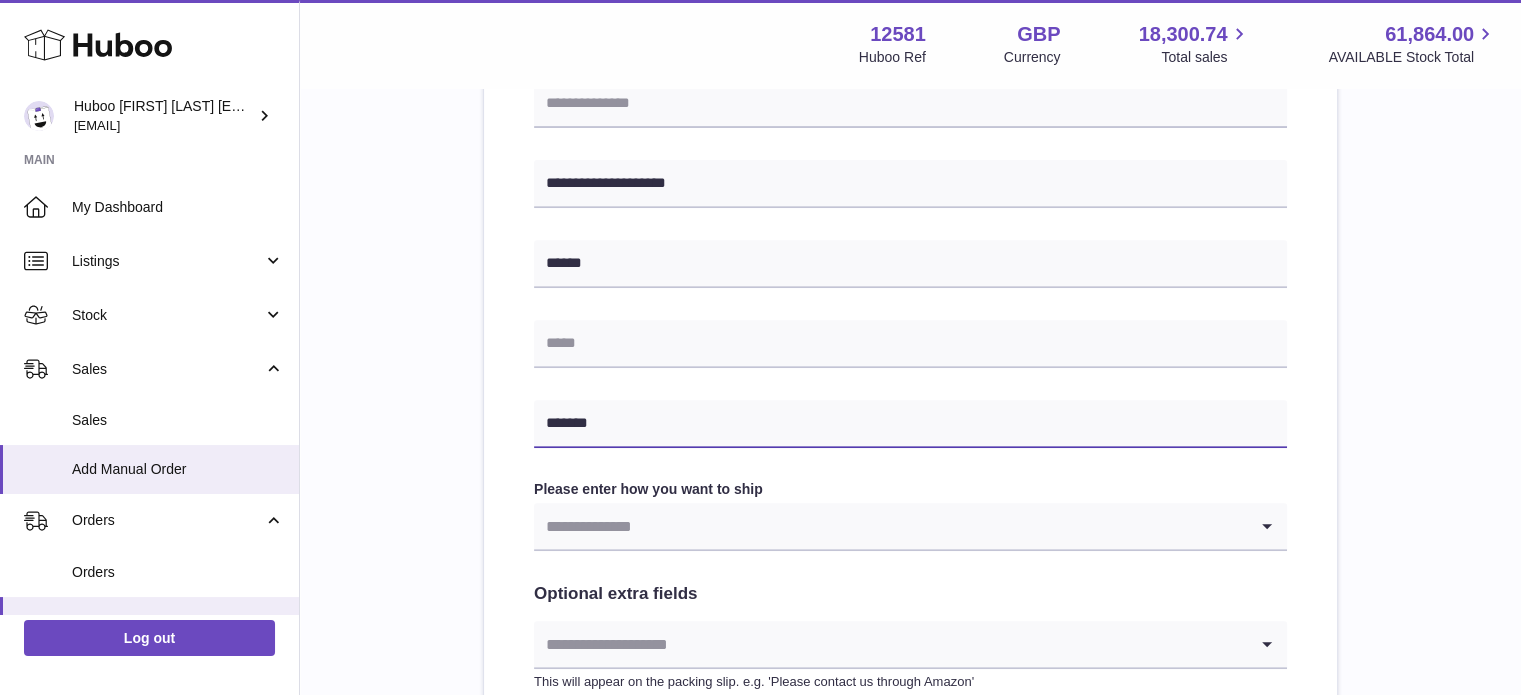 scroll, scrollTop: 759, scrollLeft: 0, axis: vertical 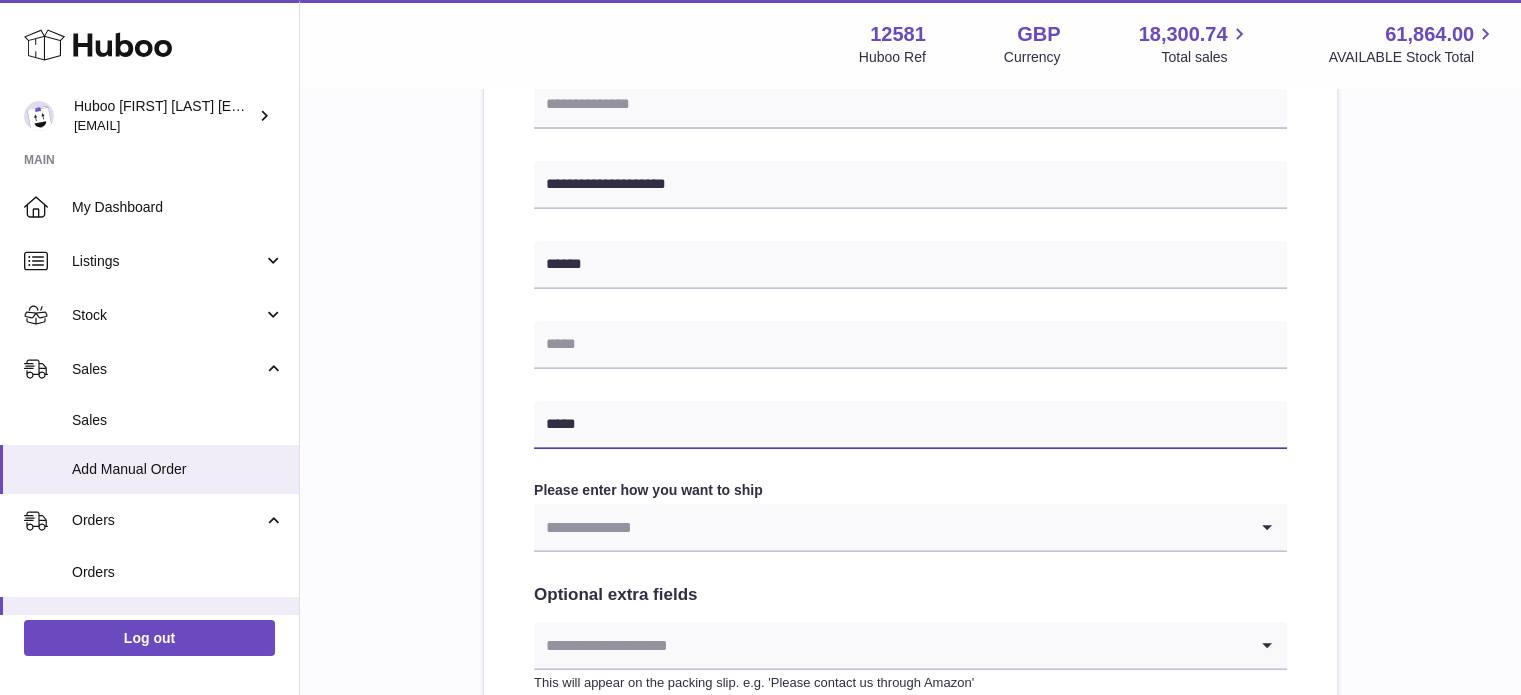 type on "*****" 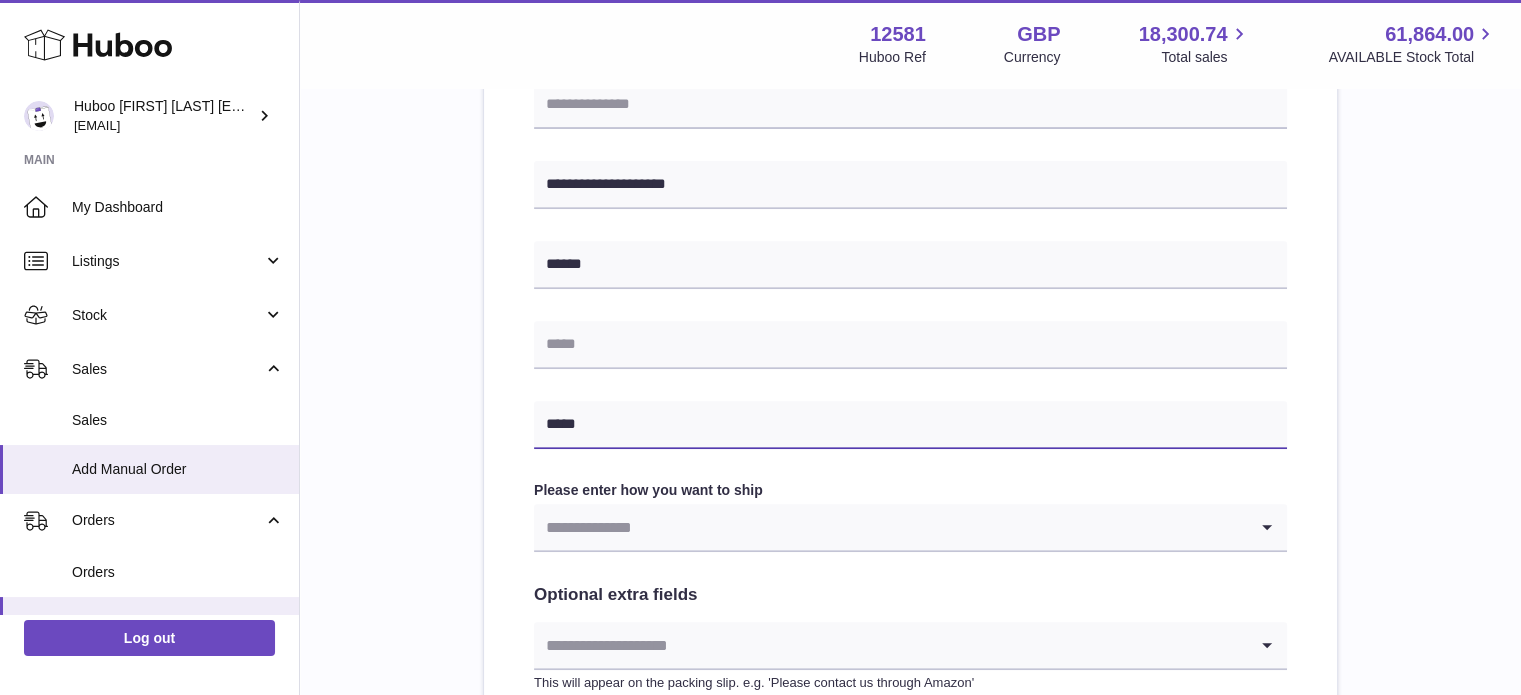 drag, startPoint x: 600, startPoint y: 418, endPoint x: 488, endPoint y: 441, distance: 114.33722 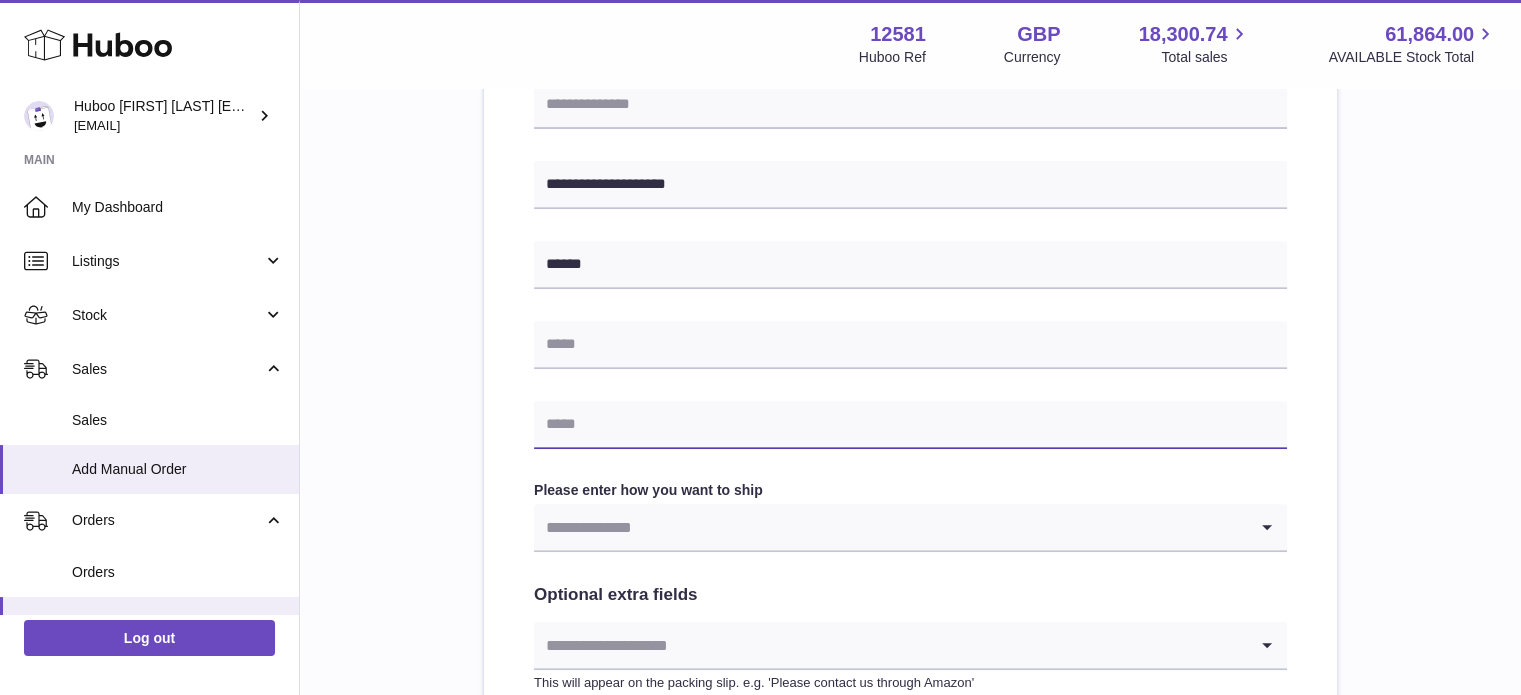 paste on "**********" 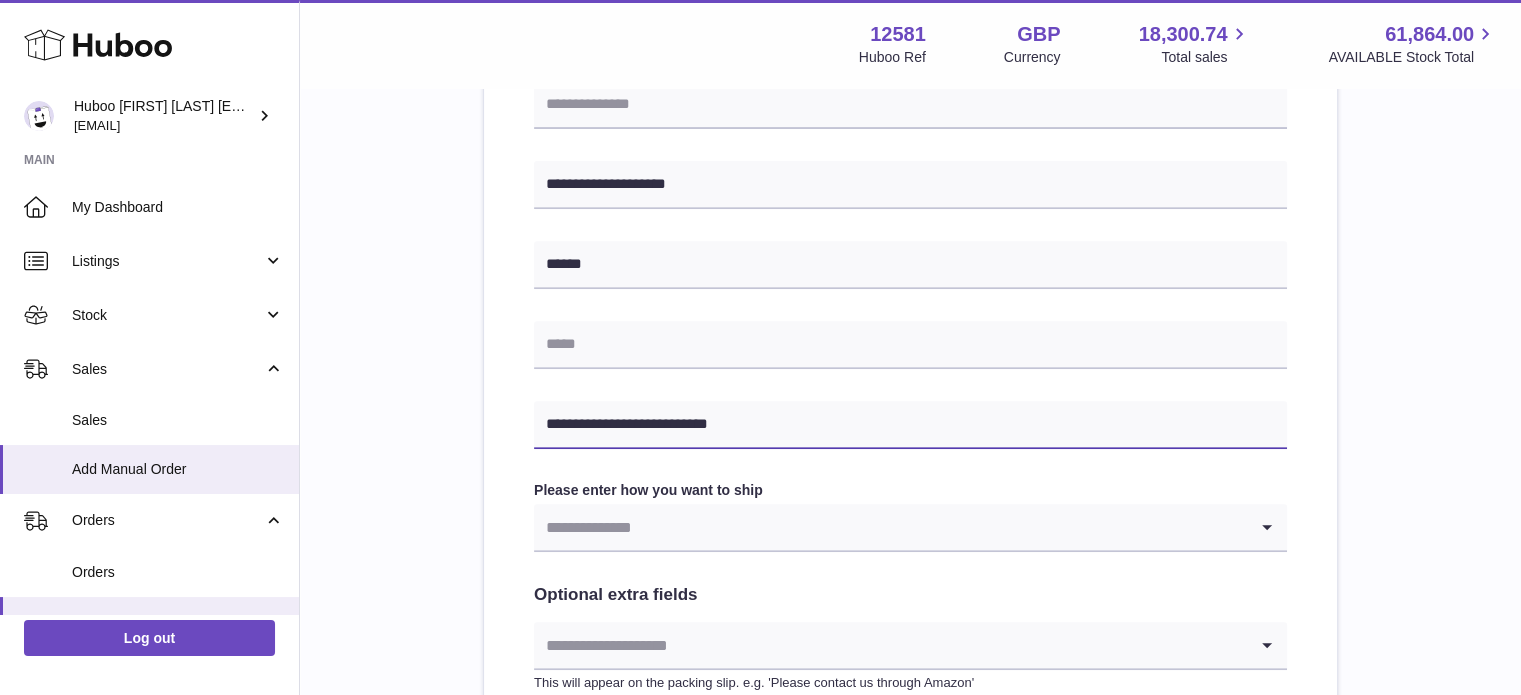 type on "**********" 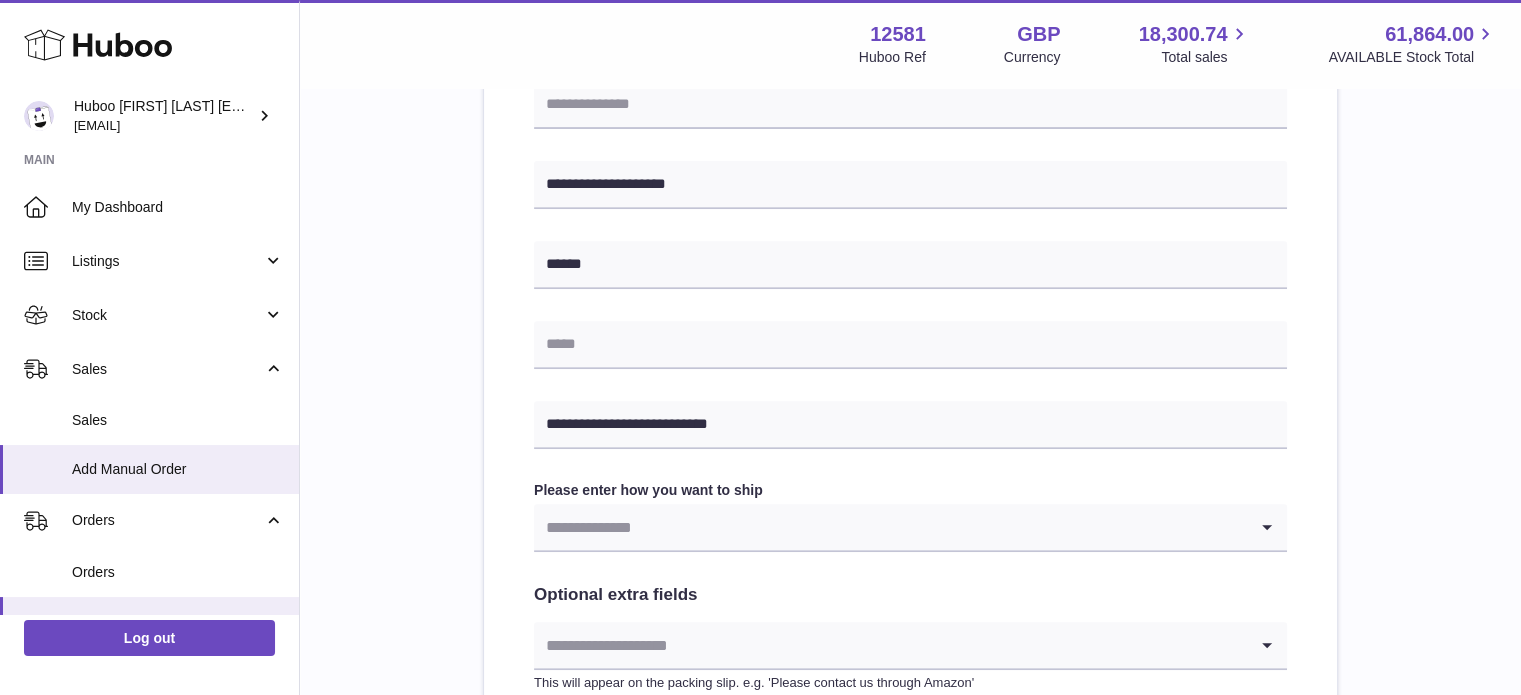 click at bounding box center (890, 527) 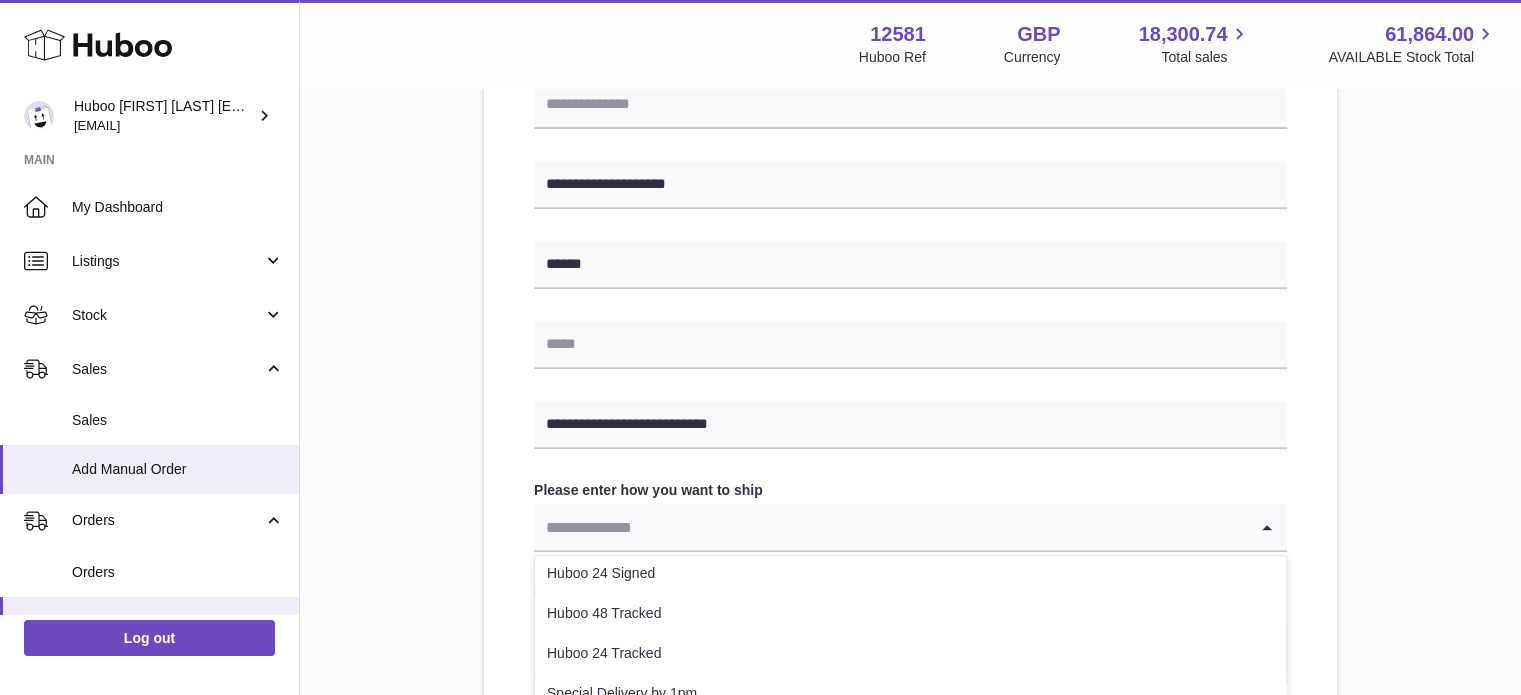 scroll, scrollTop: 128, scrollLeft: 0, axis: vertical 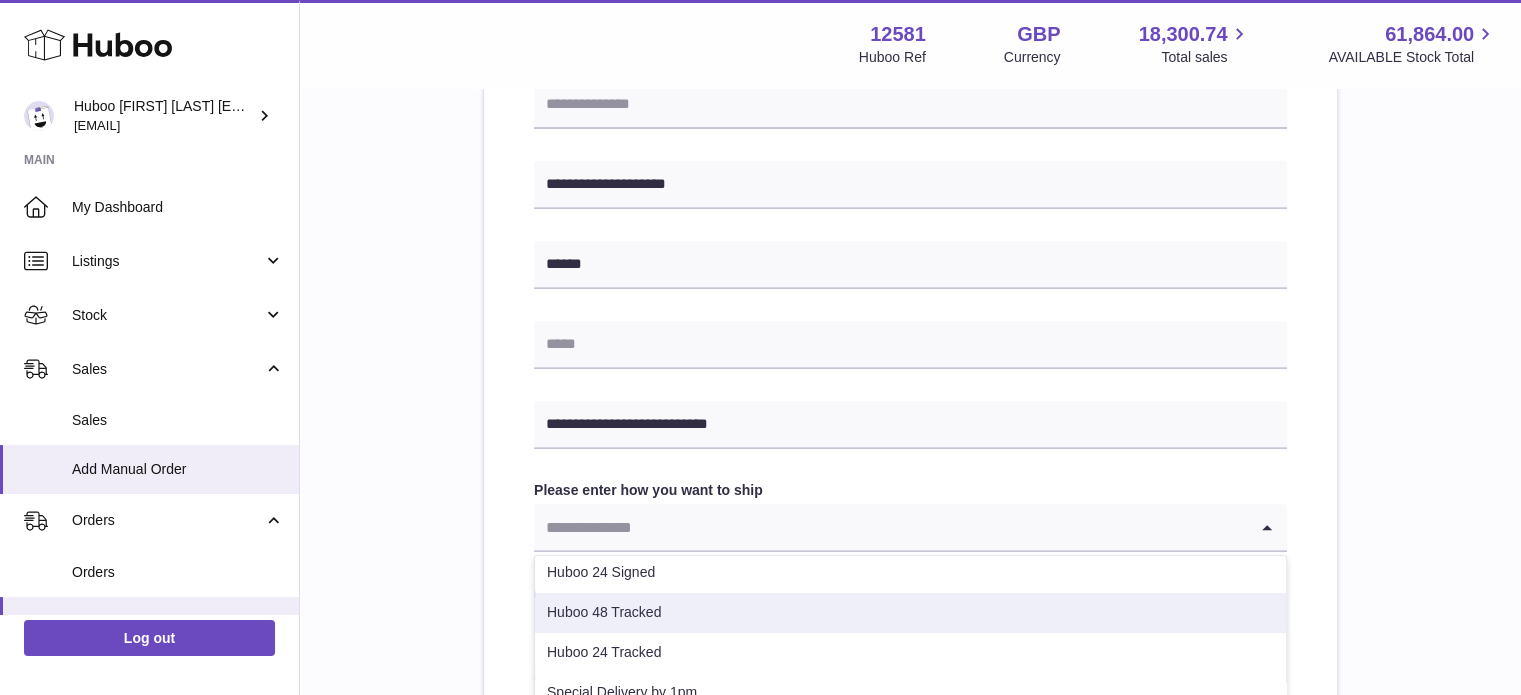 click on "Huboo 48 Tracked" at bounding box center (910, 613) 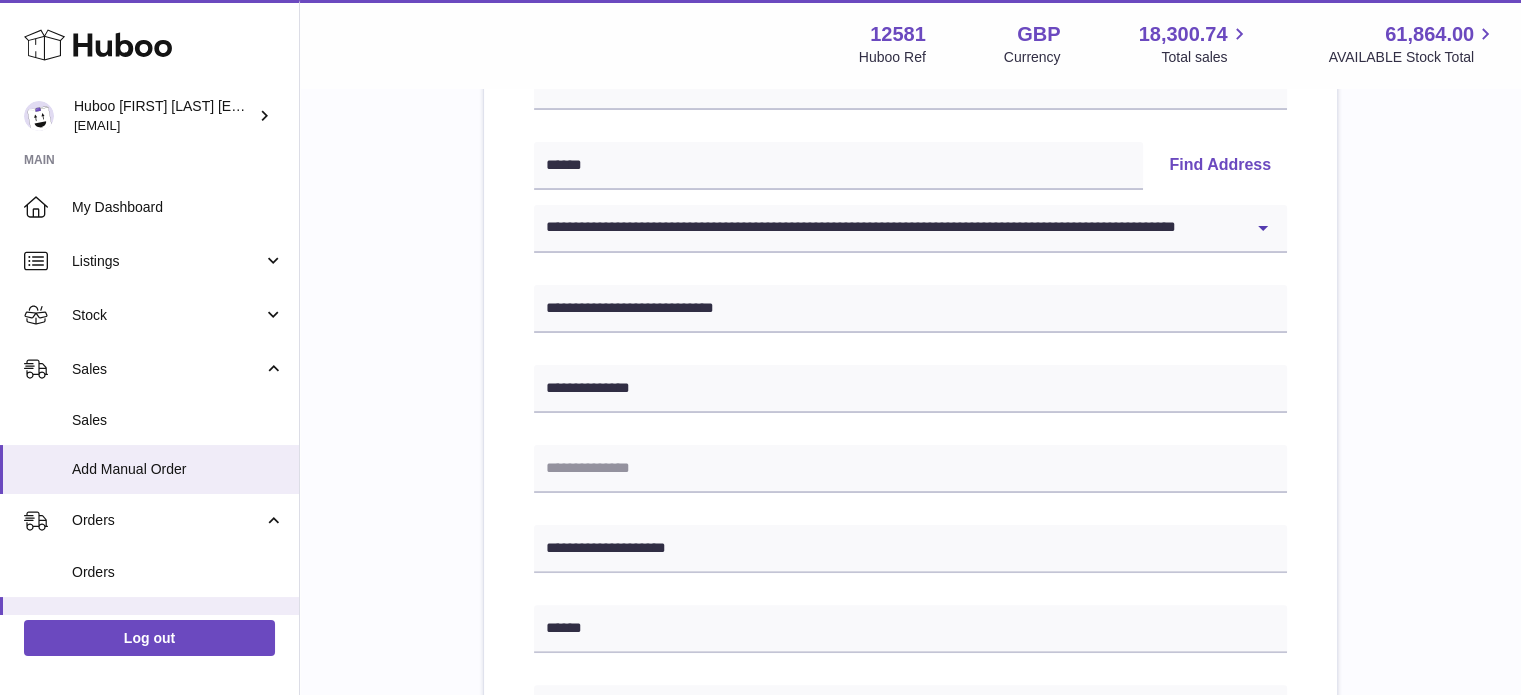 scroll, scrollTop: 0, scrollLeft: 0, axis: both 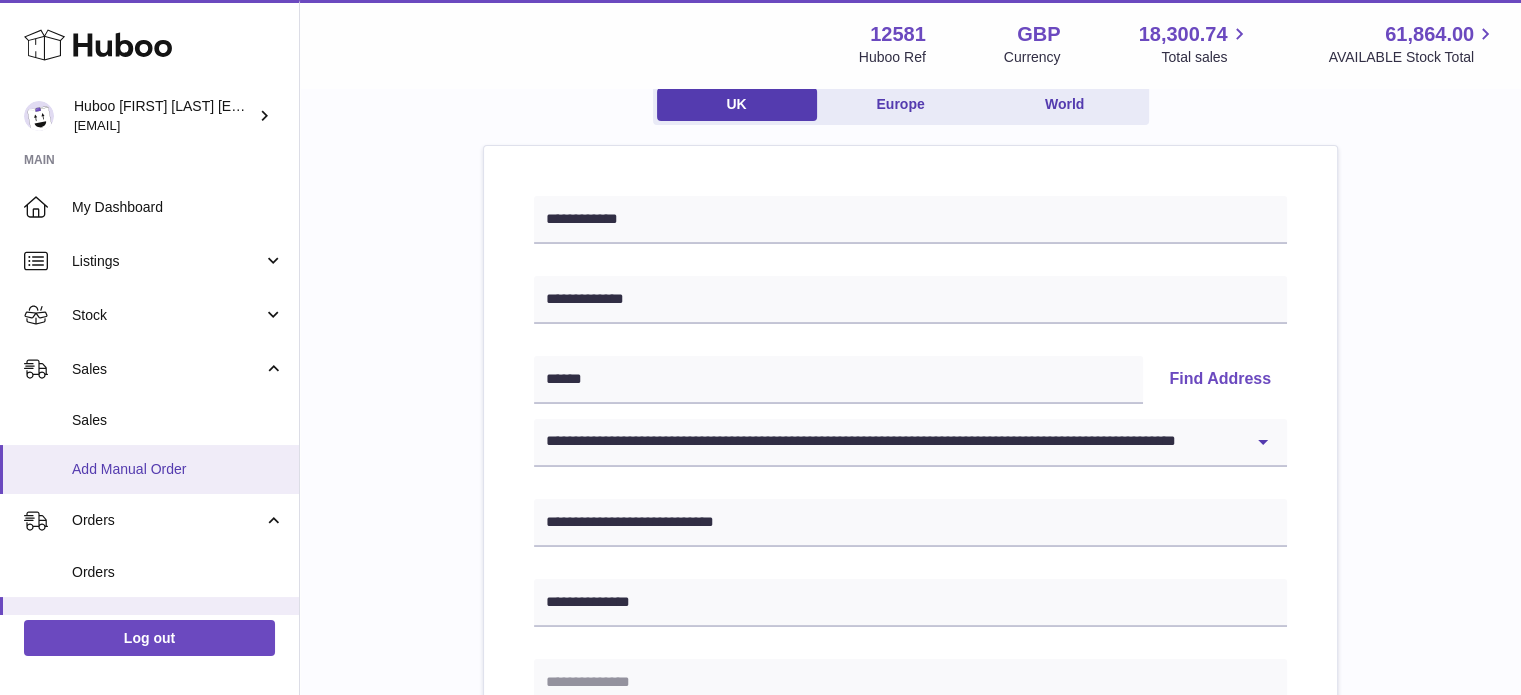 click on "Add Manual Order" at bounding box center [178, 469] 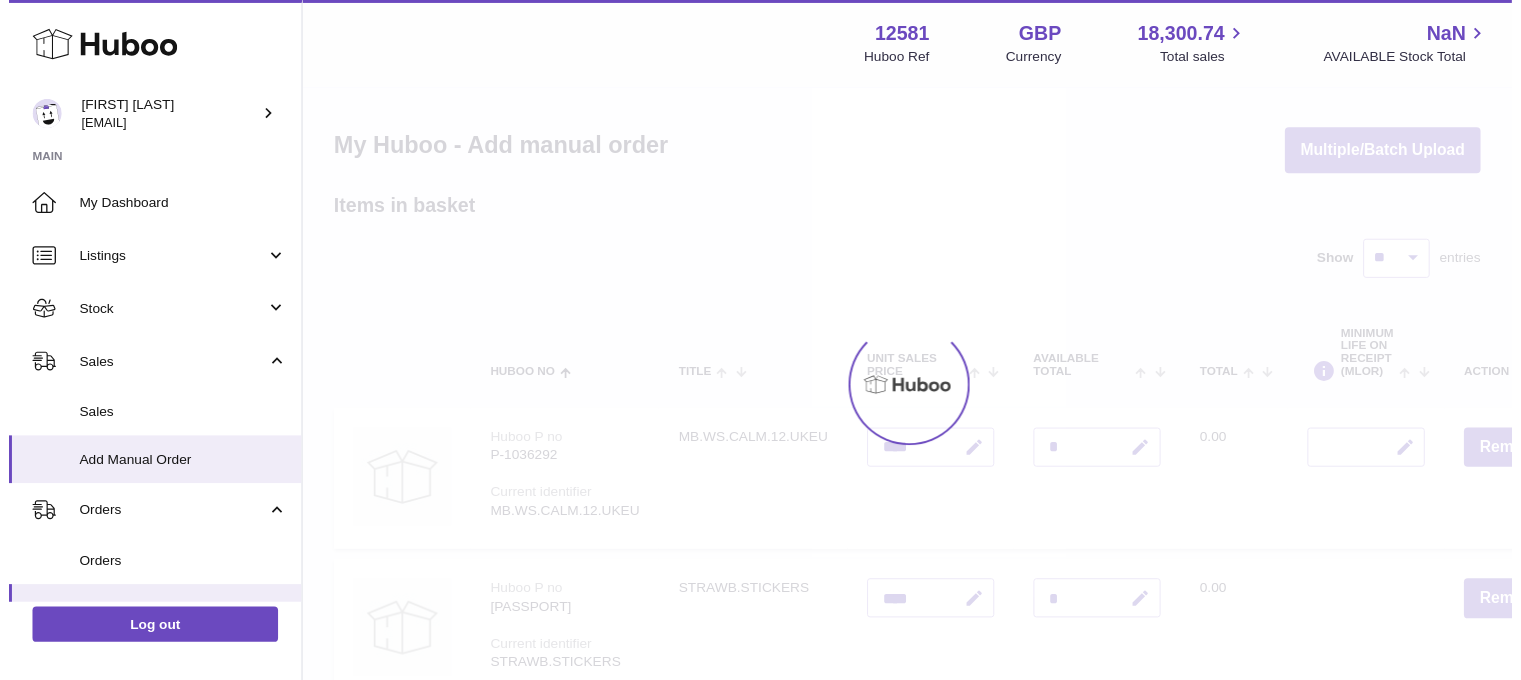 scroll, scrollTop: 0, scrollLeft: 0, axis: both 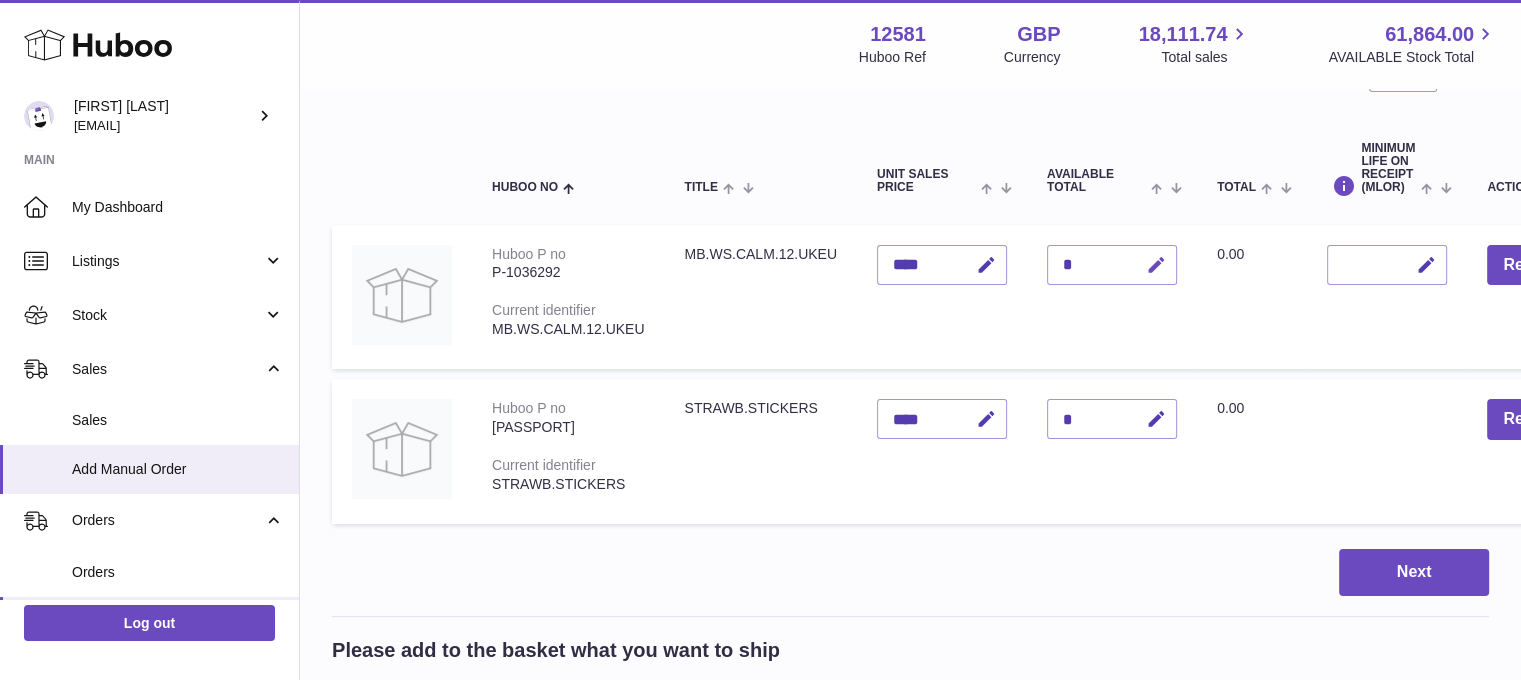 click at bounding box center (1156, 265) 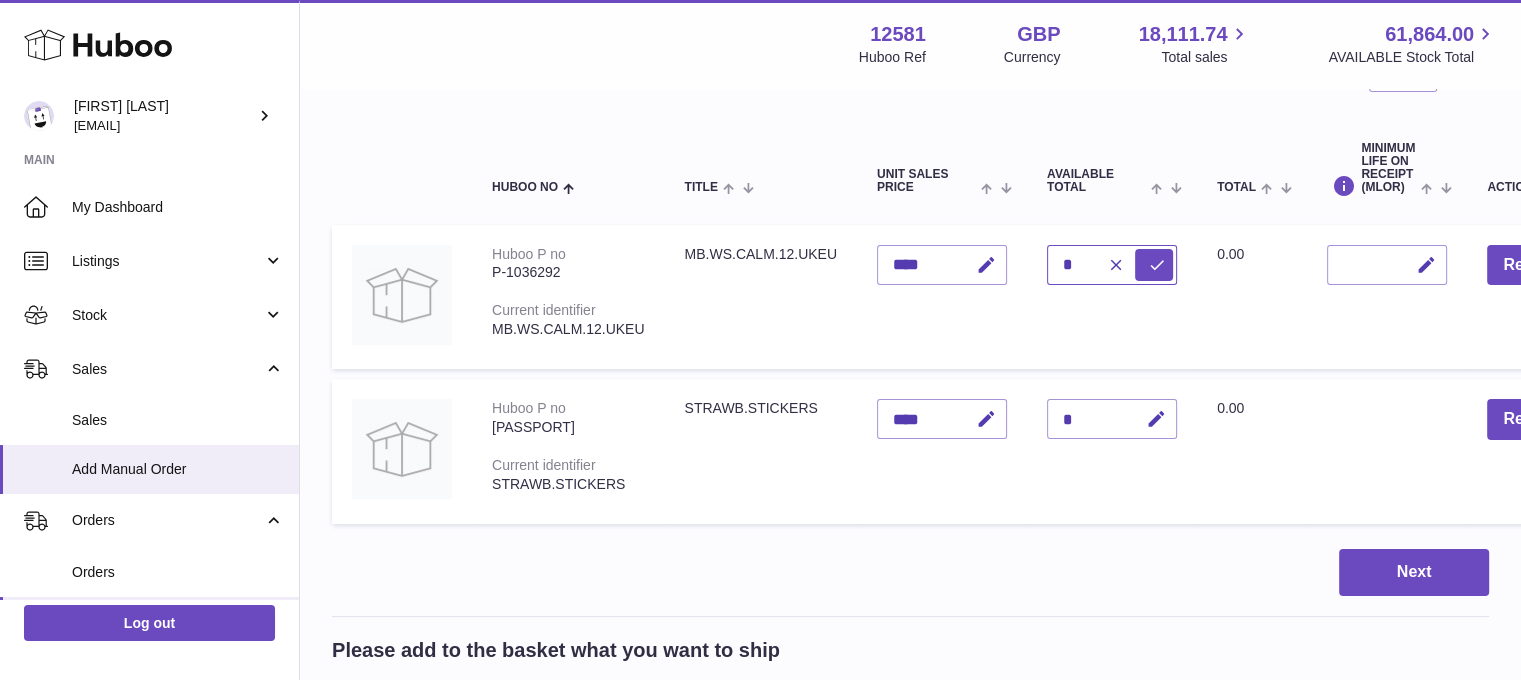 type on "*" 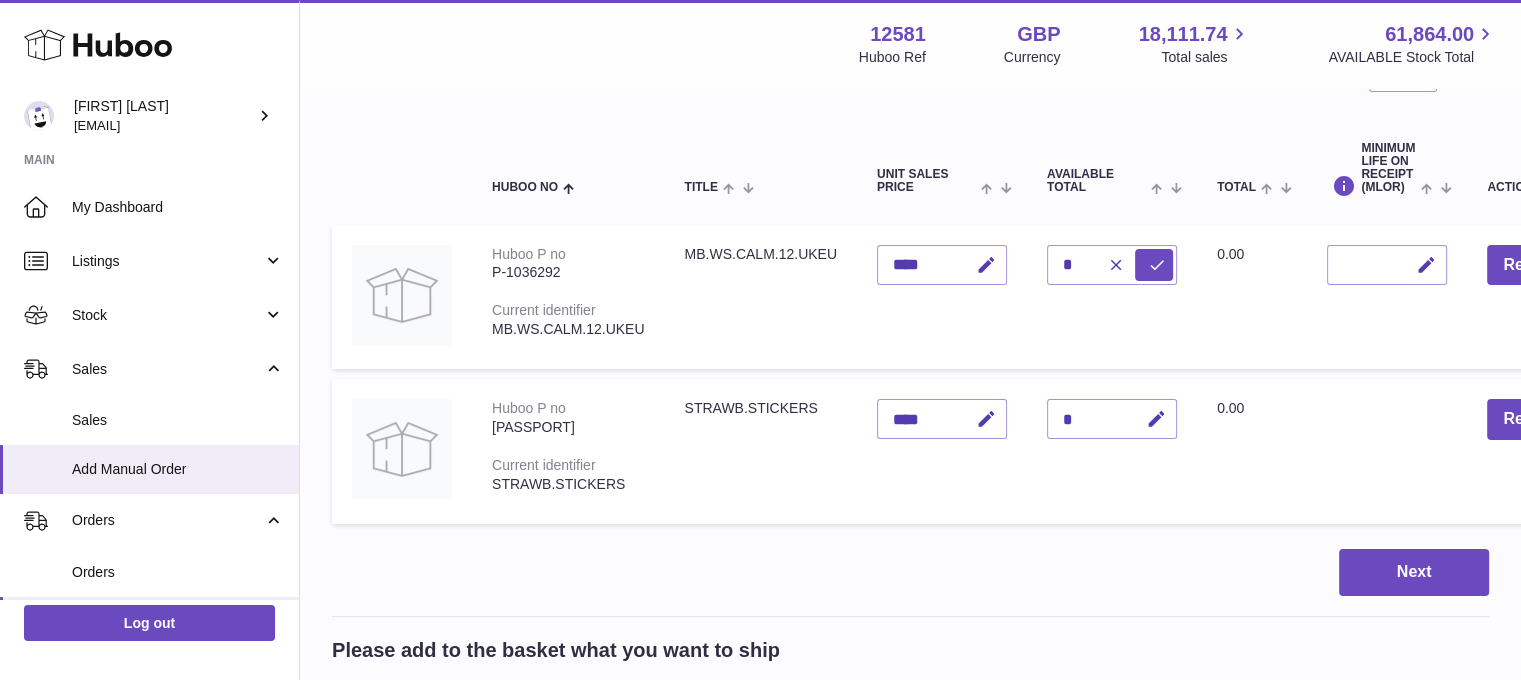 click on "*" at bounding box center [1112, 419] 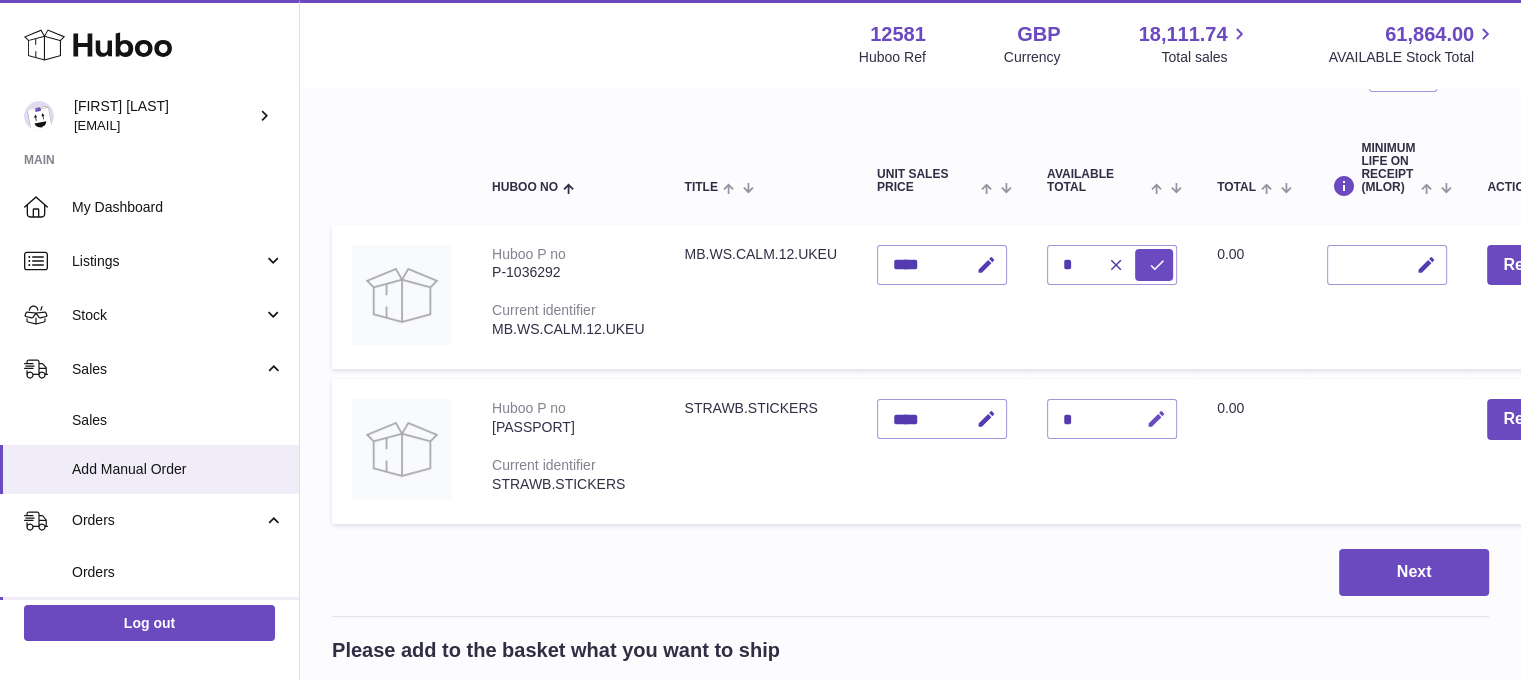 click at bounding box center [1156, 419] 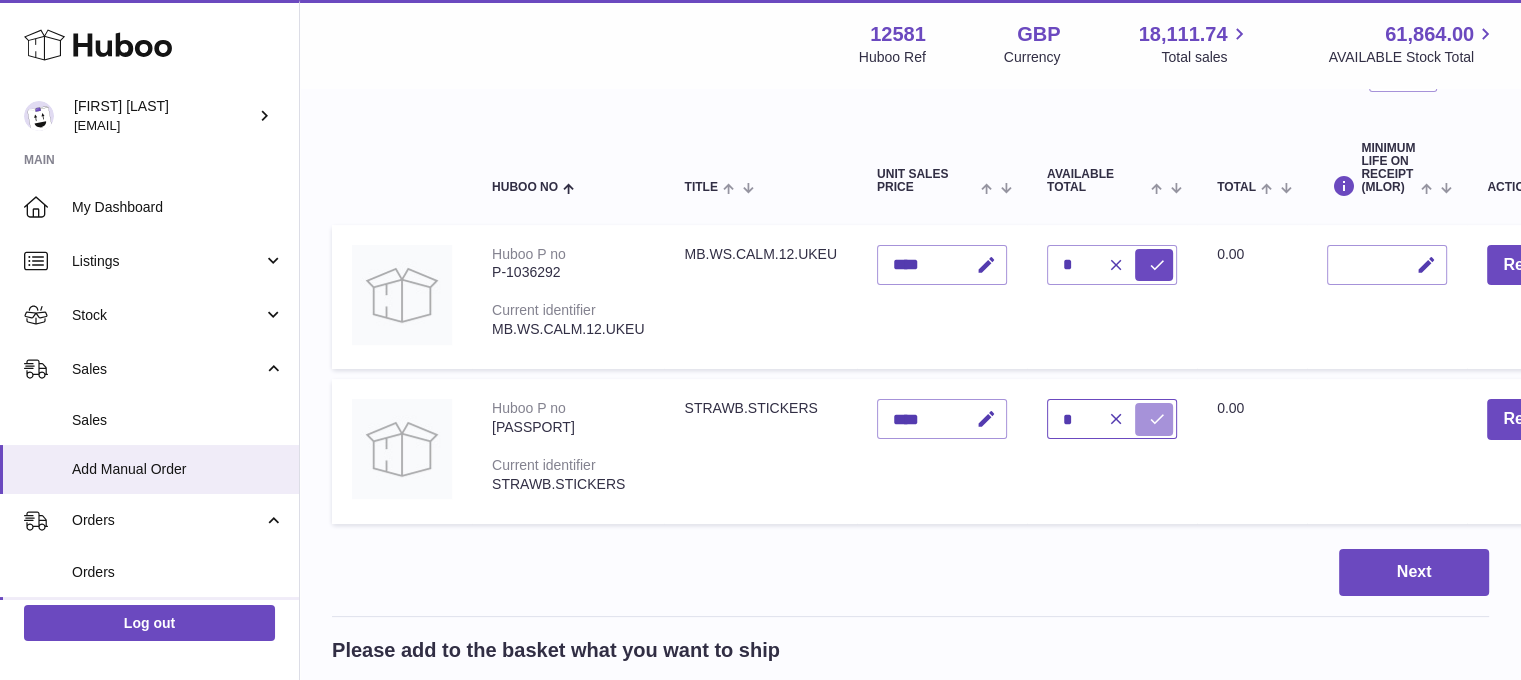 type on "*" 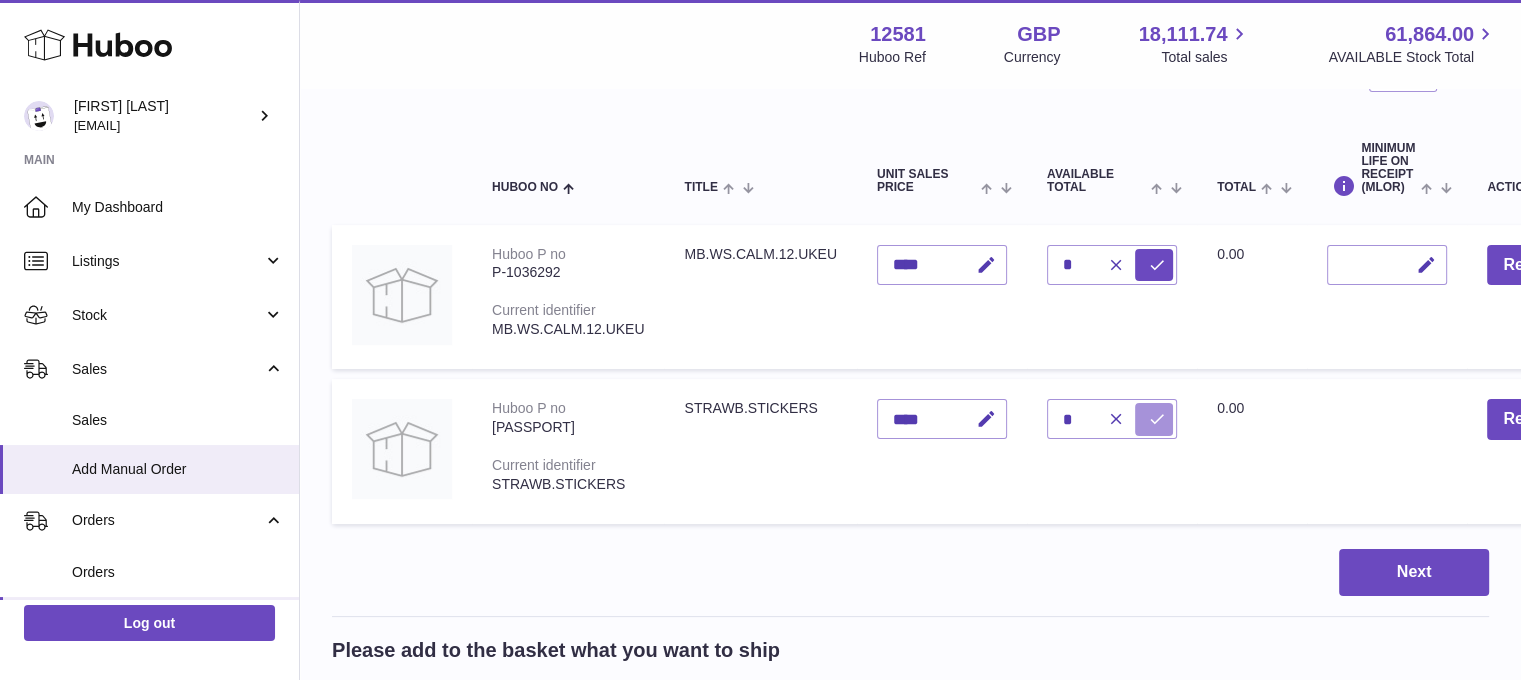 click at bounding box center (1154, 419) 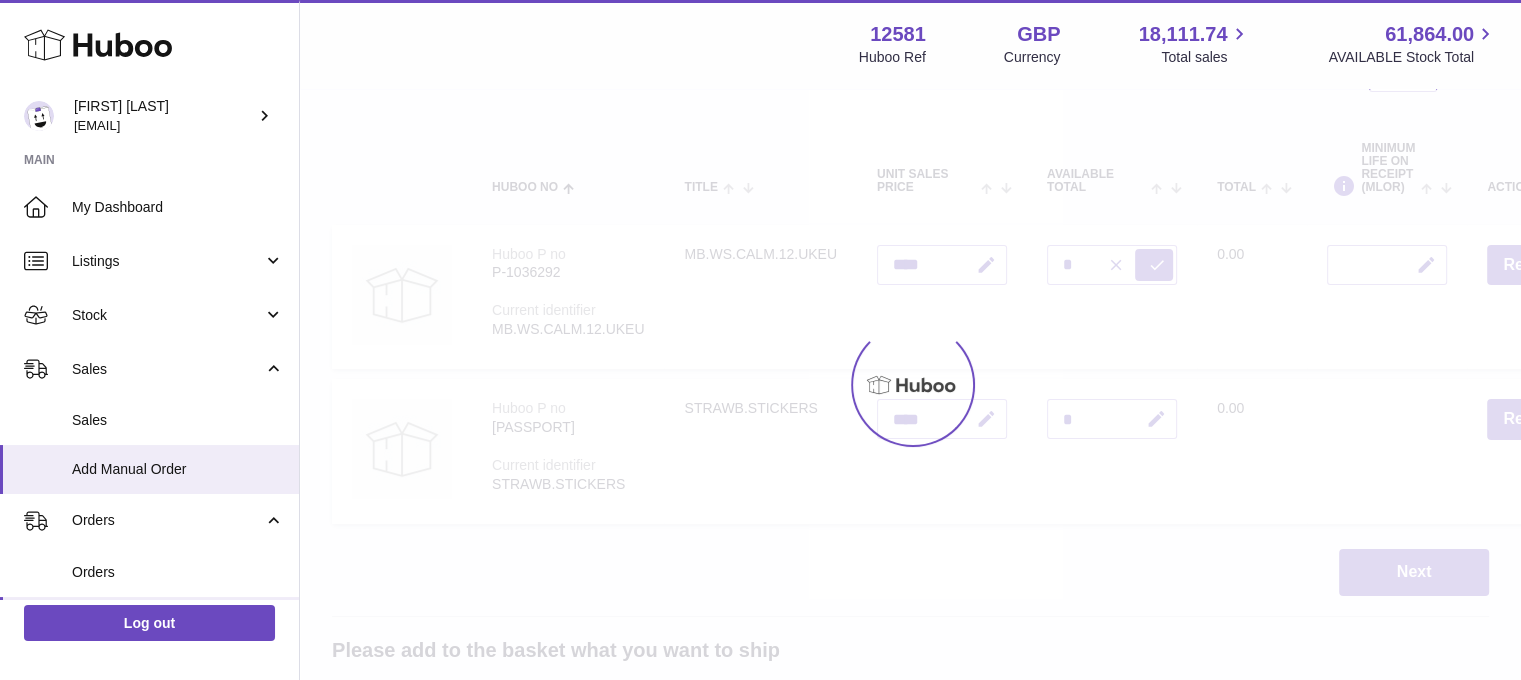 type on "*" 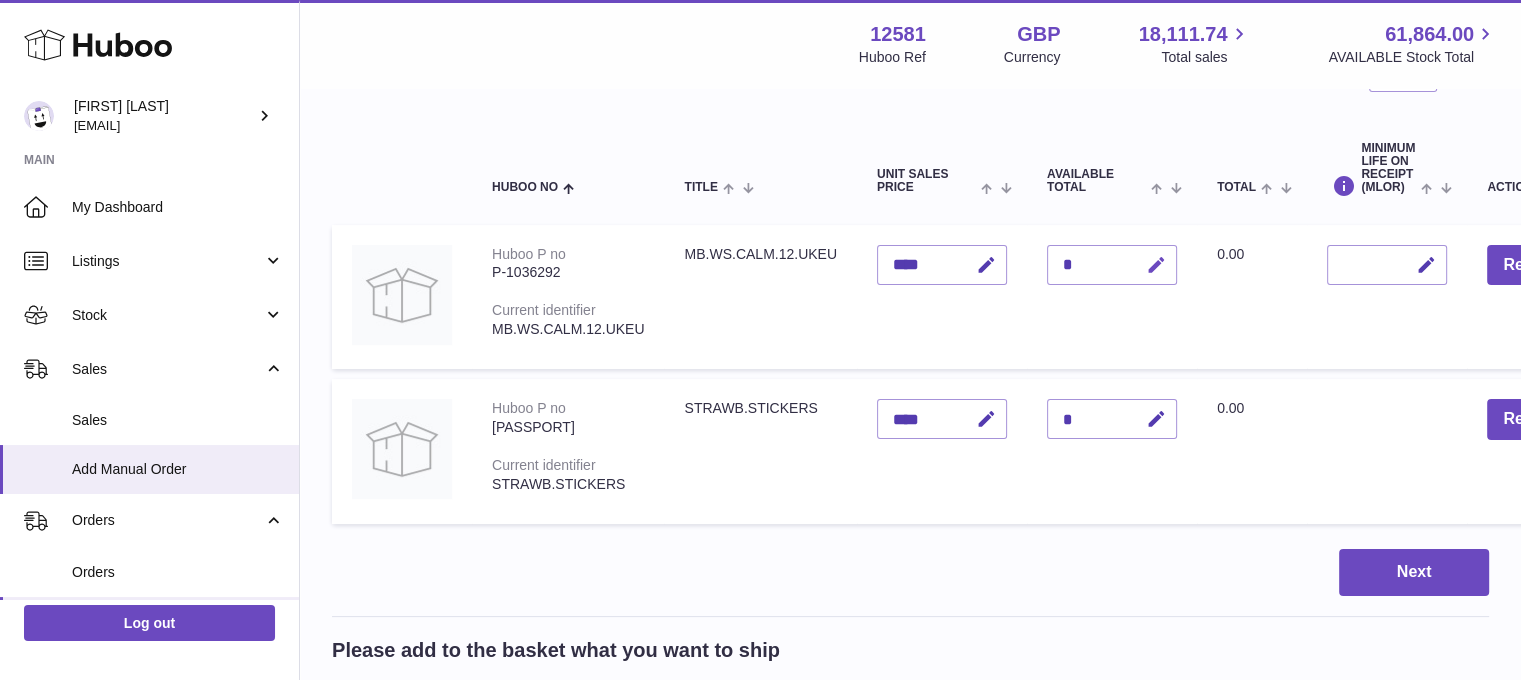 click at bounding box center [1156, 265] 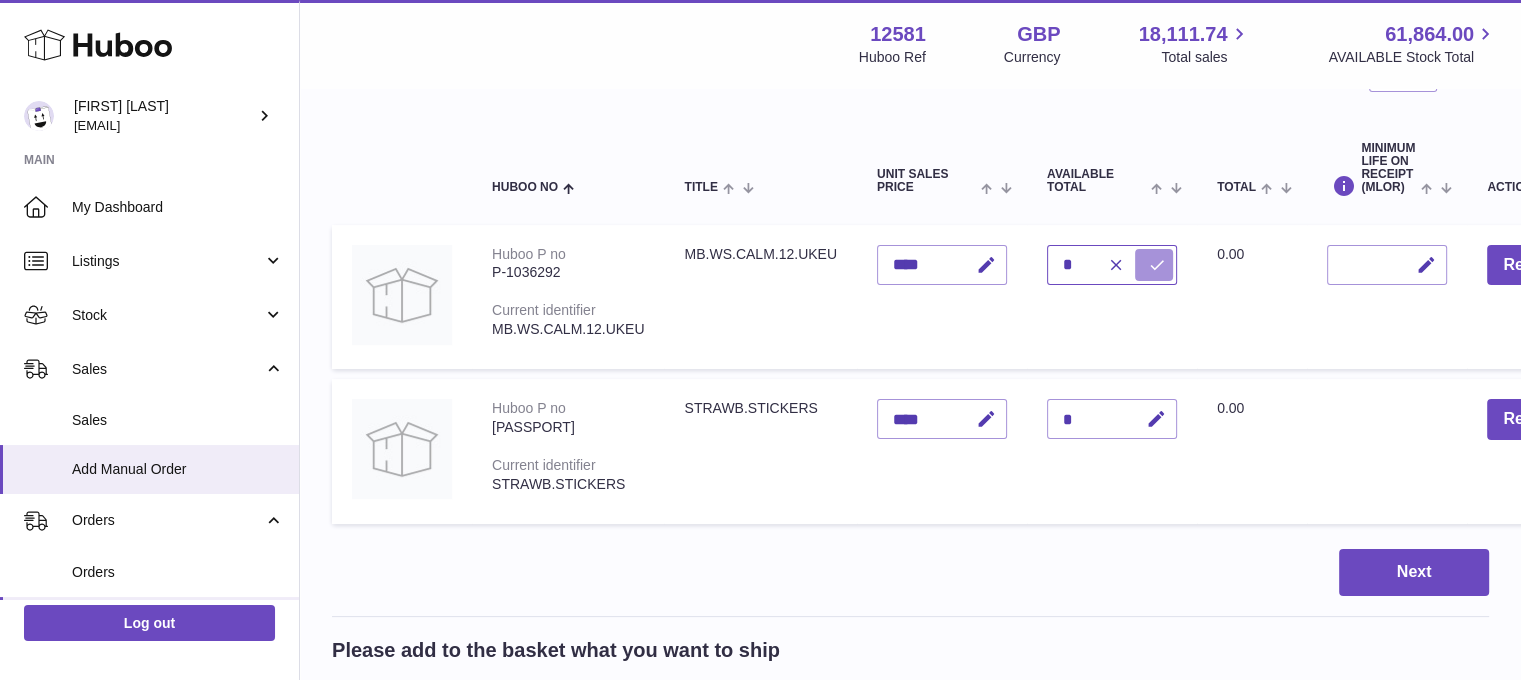 type on "*" 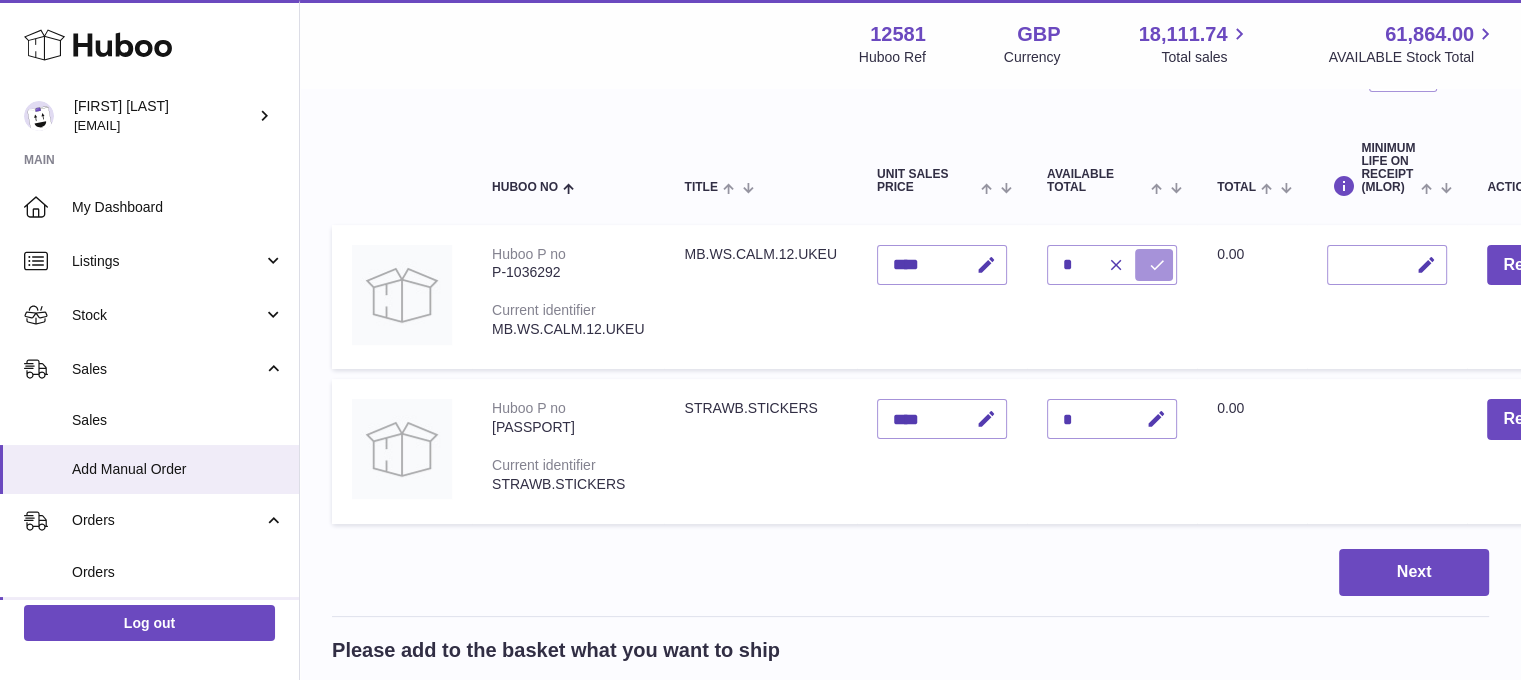 click at bounding box center (1157, 265) 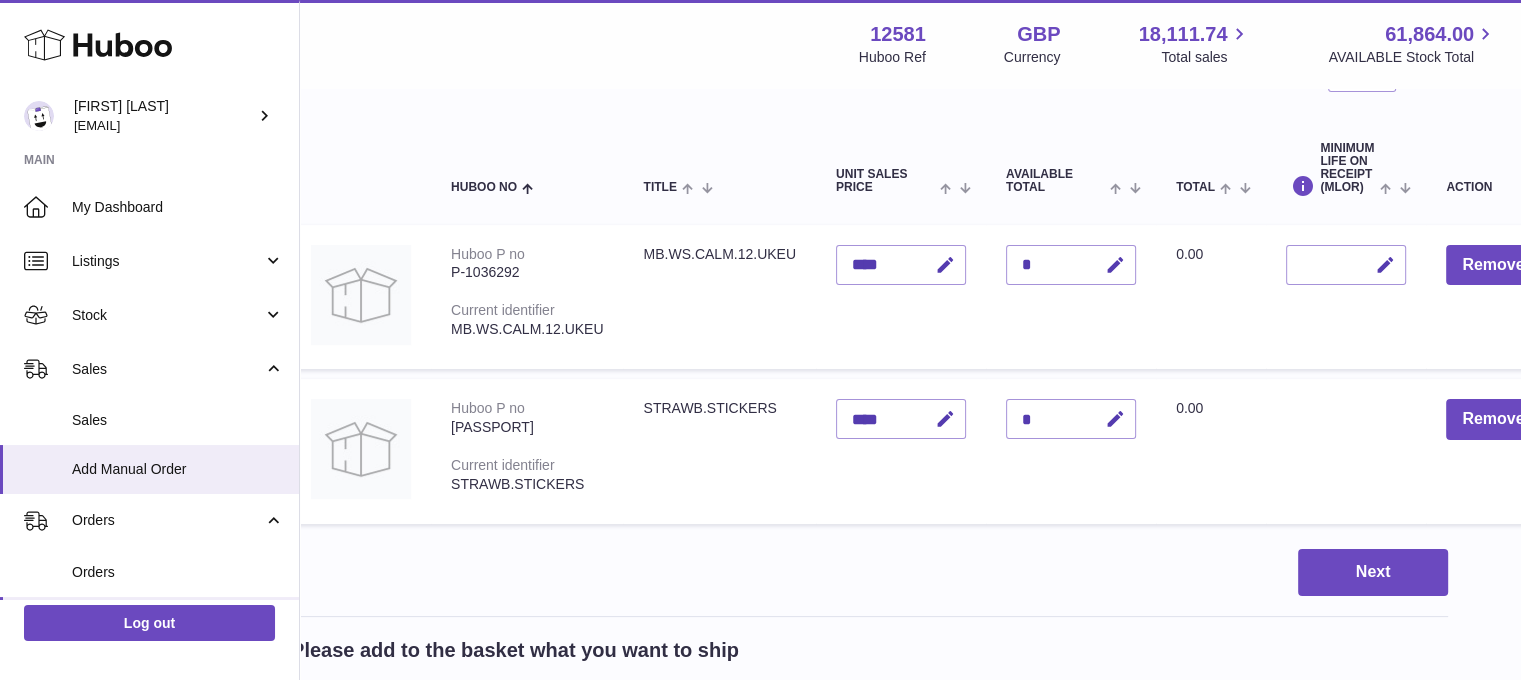 scroll, scrollTop: 192, scrollLeft: 40, axis: both 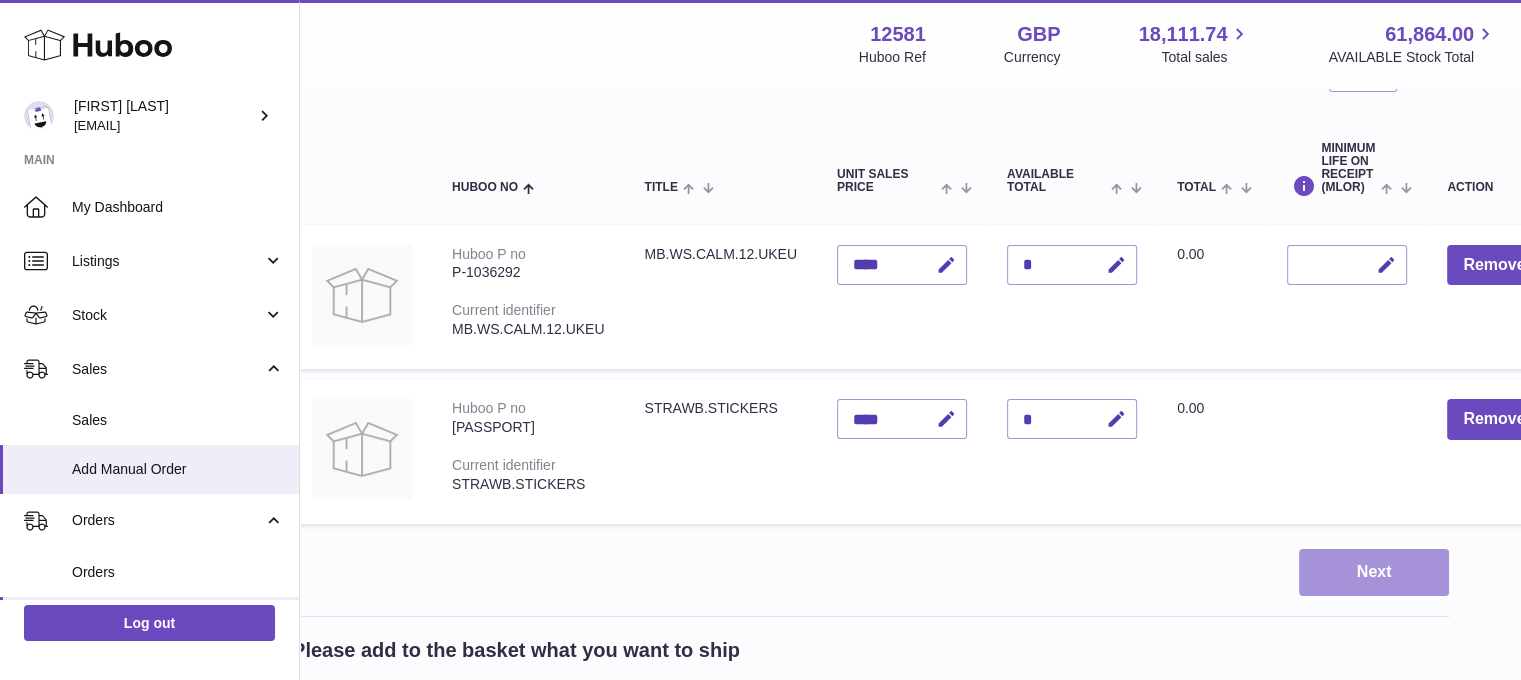 click on "Next" at bounding box center (1374, 572) 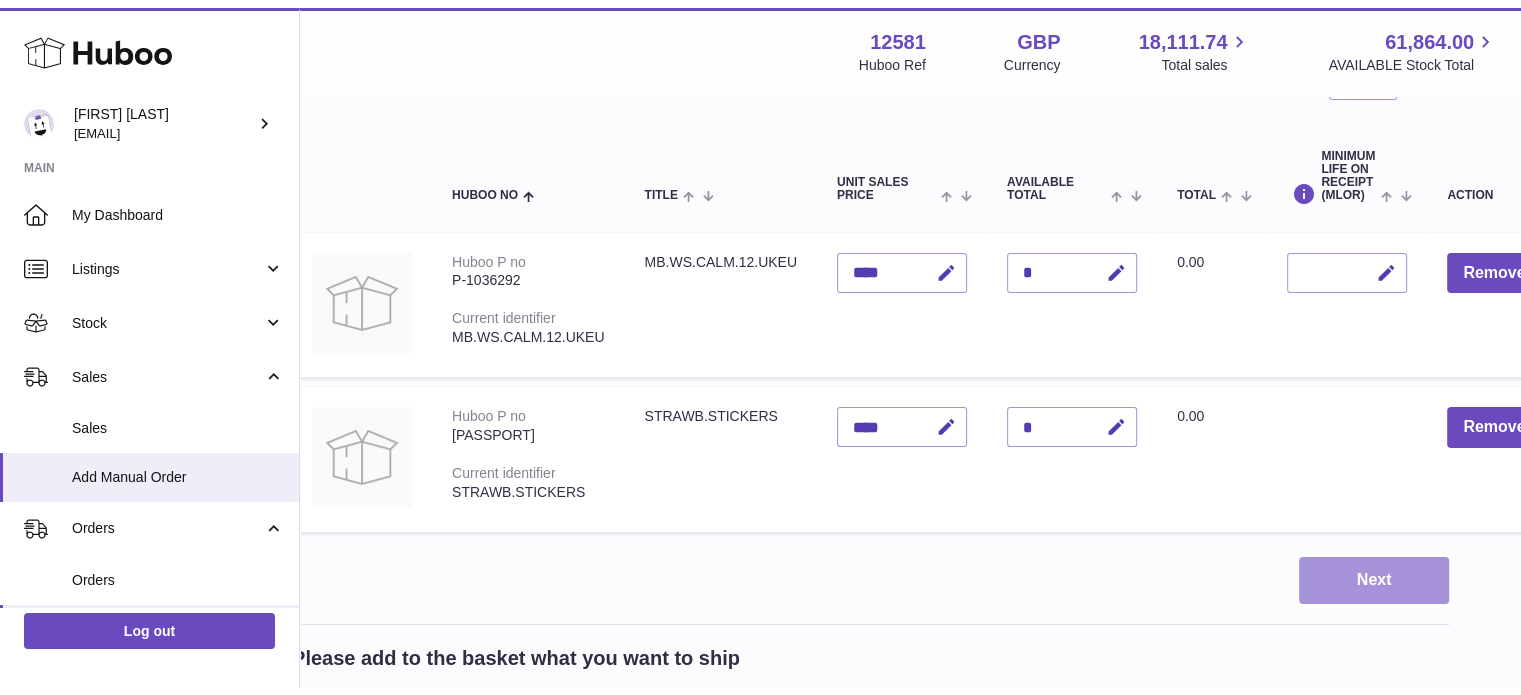 scroll, scrollTop: 0, scrollLeft: 0, axis: both 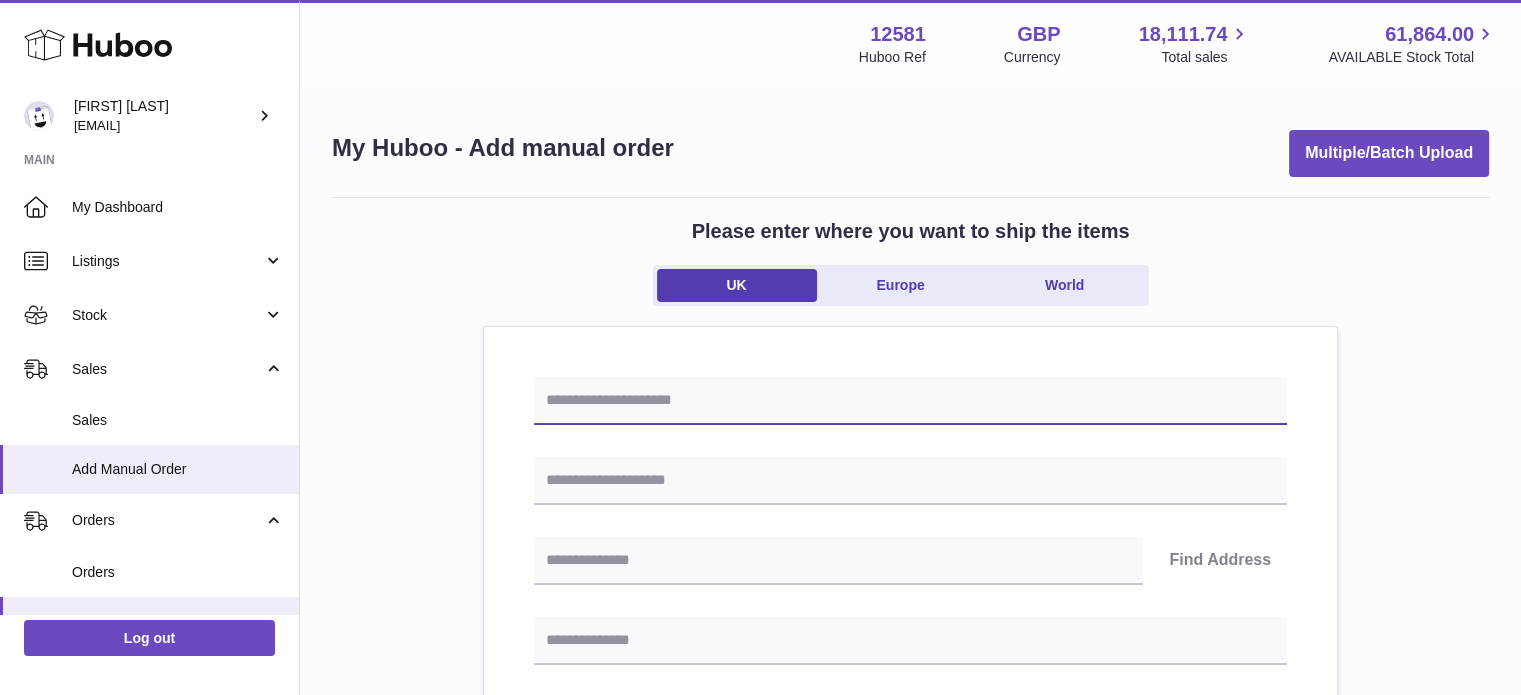 click at bounding box center (910, 401) 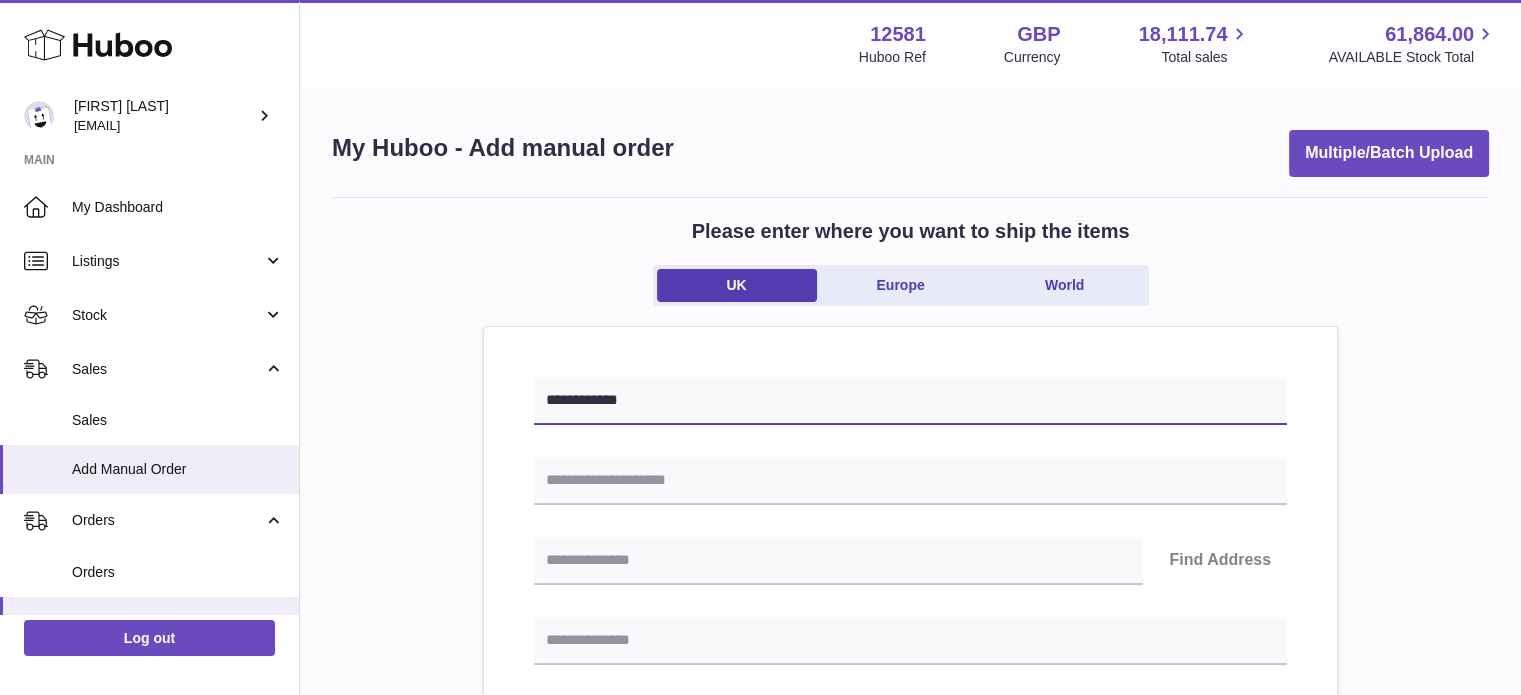 type on "**********" 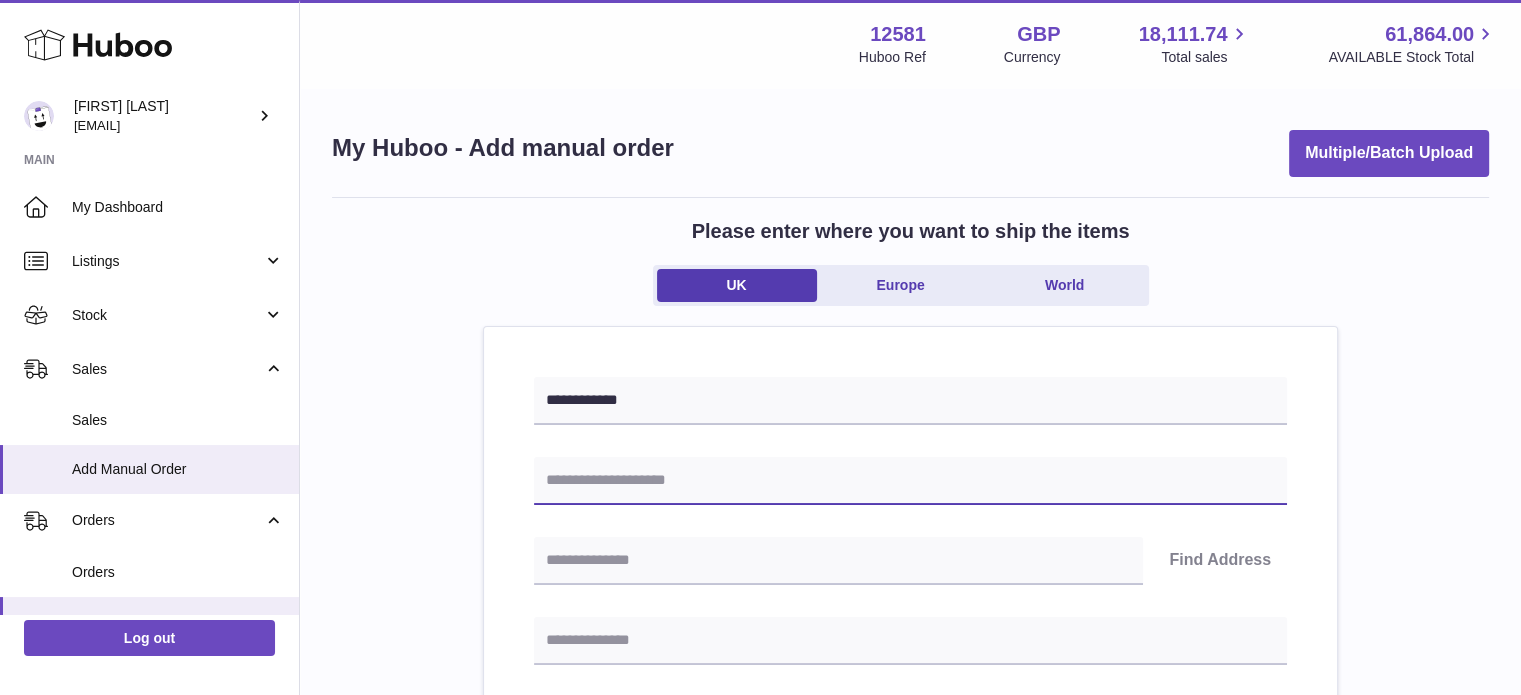 click at bounding box center [910, 481] 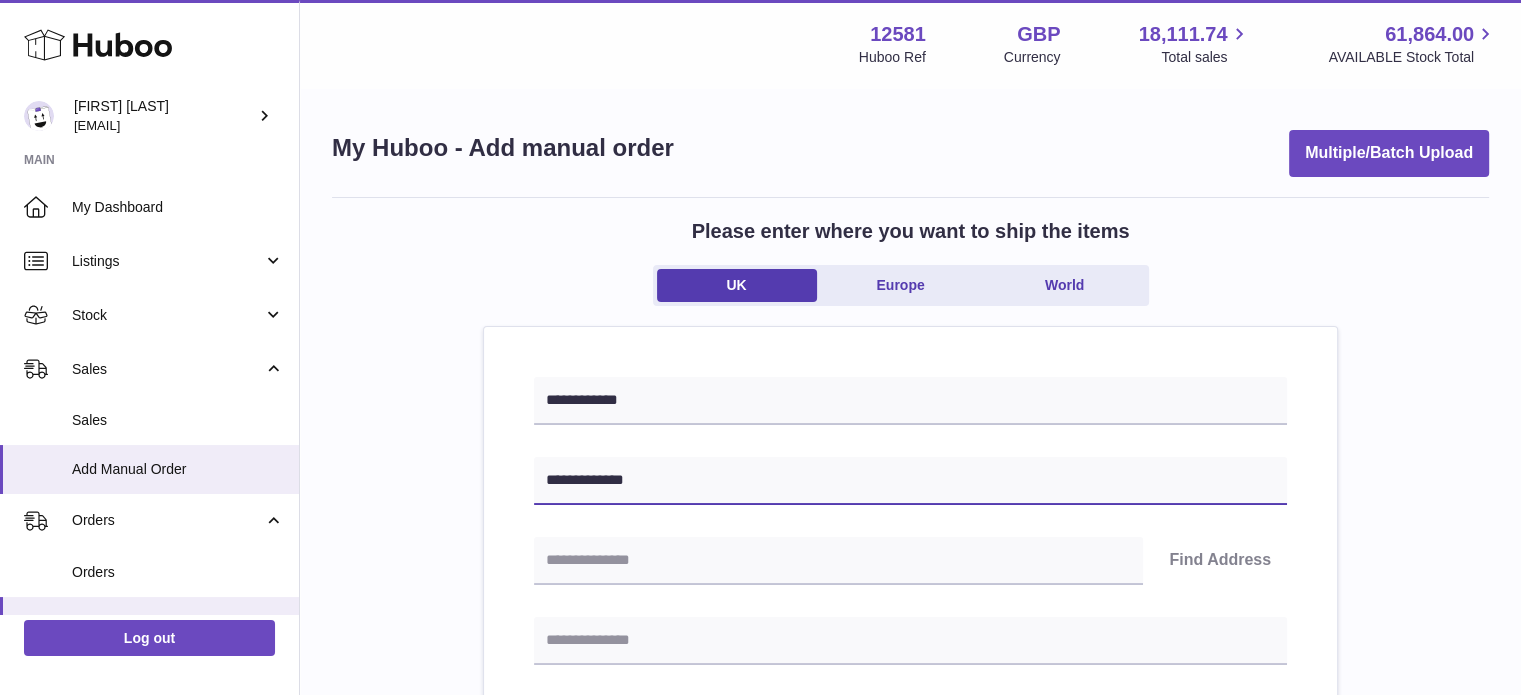 type on "**********" 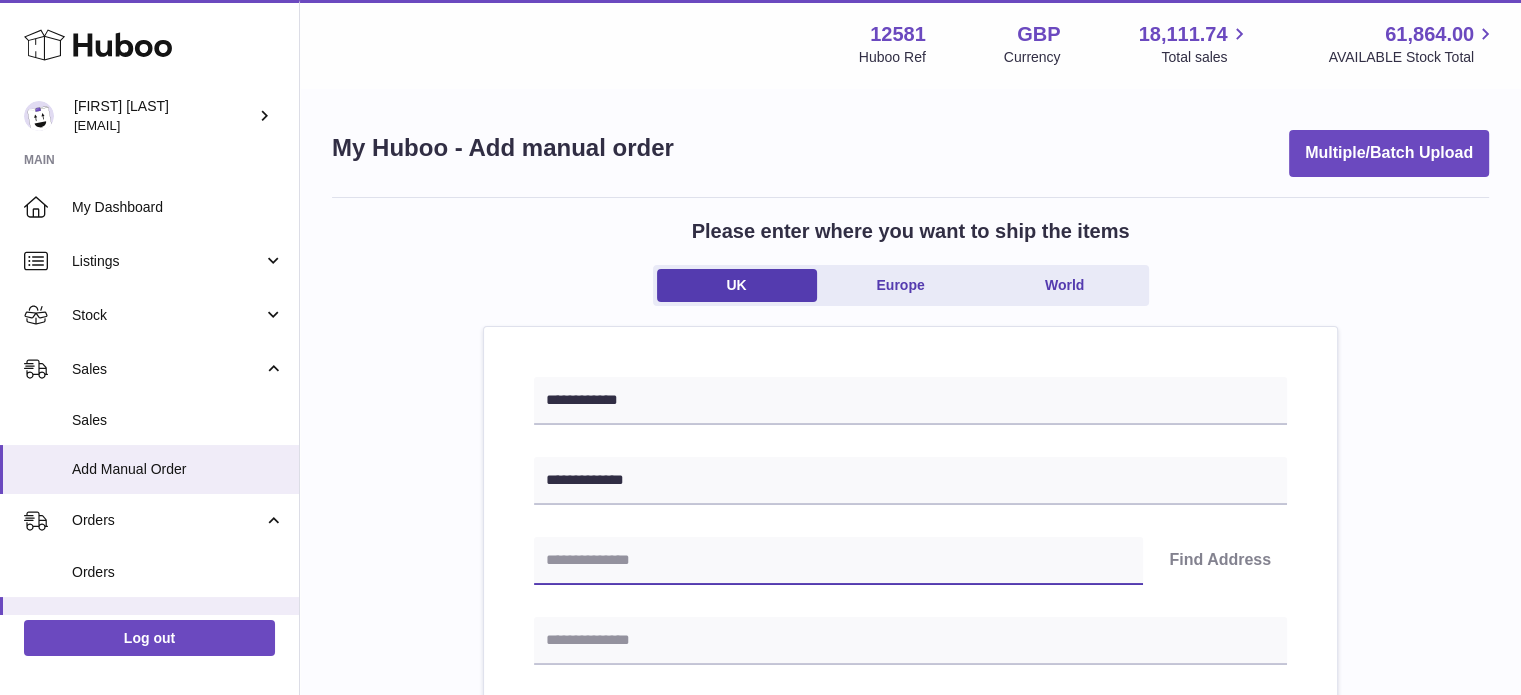 click at bounding box center [838, 561] 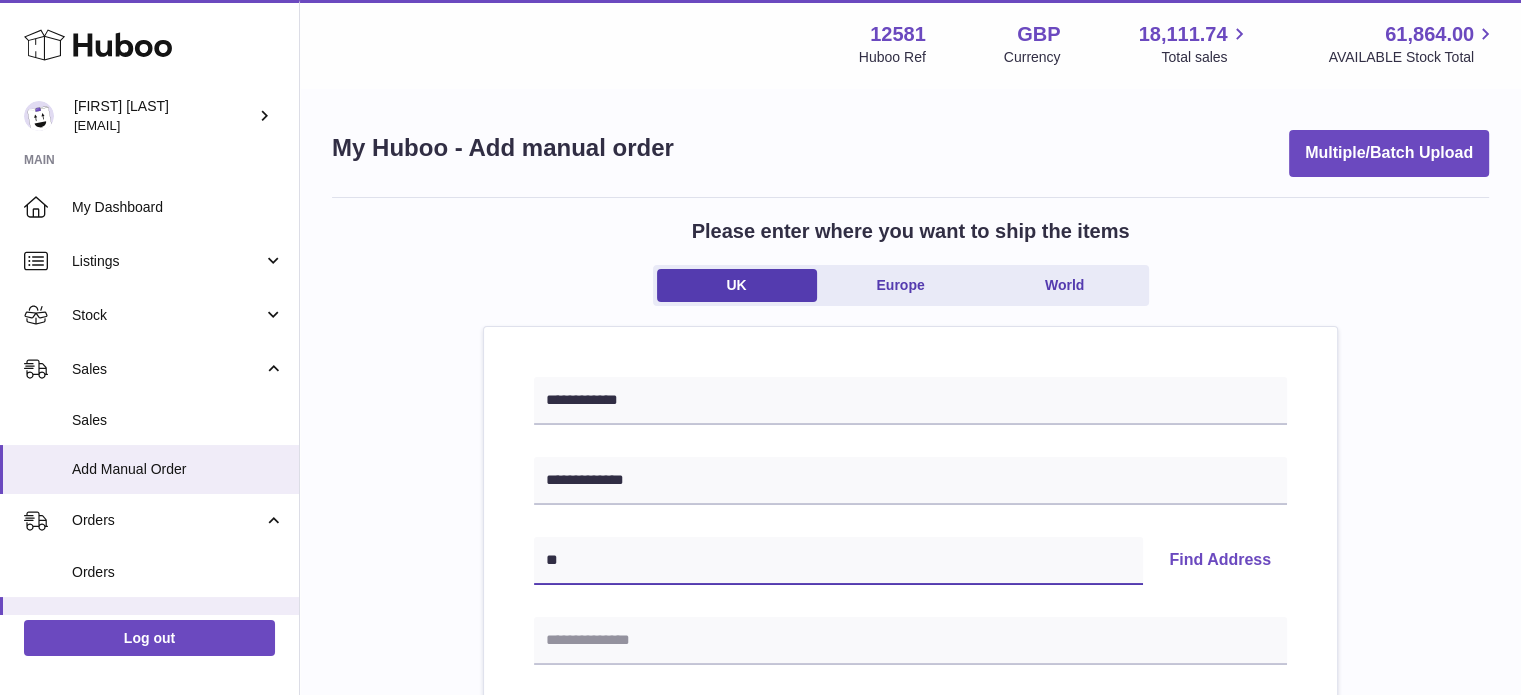 type on "*" 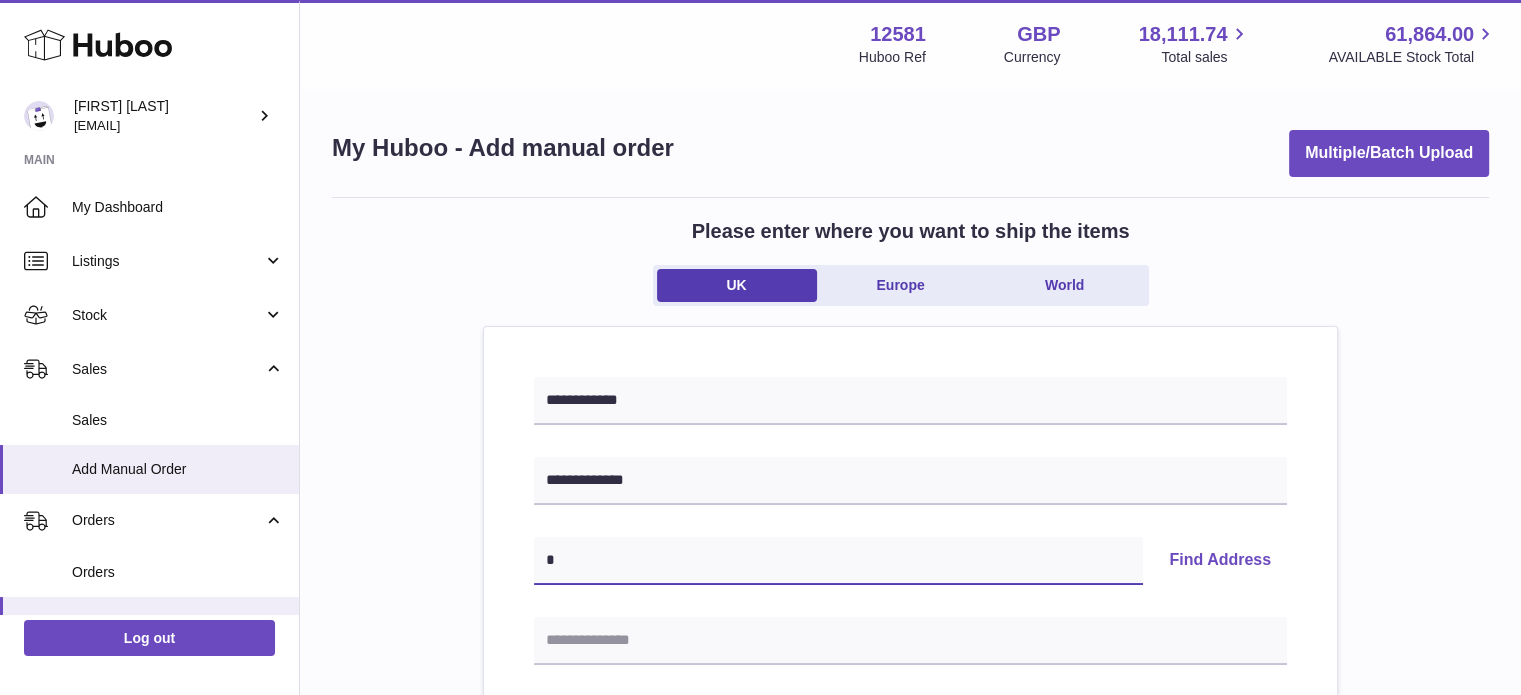 type 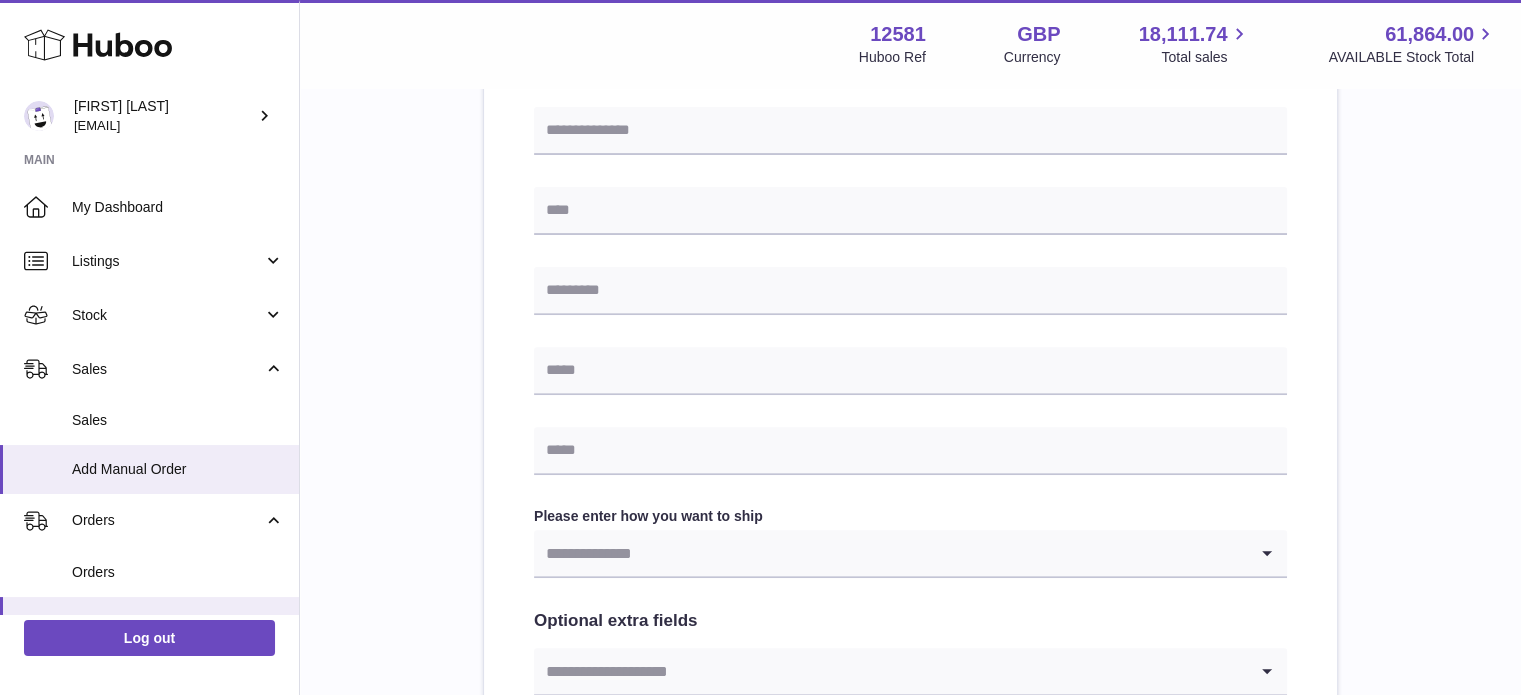 scroll, scrollTop: 704, scrollLeft: 0, axis: vertical 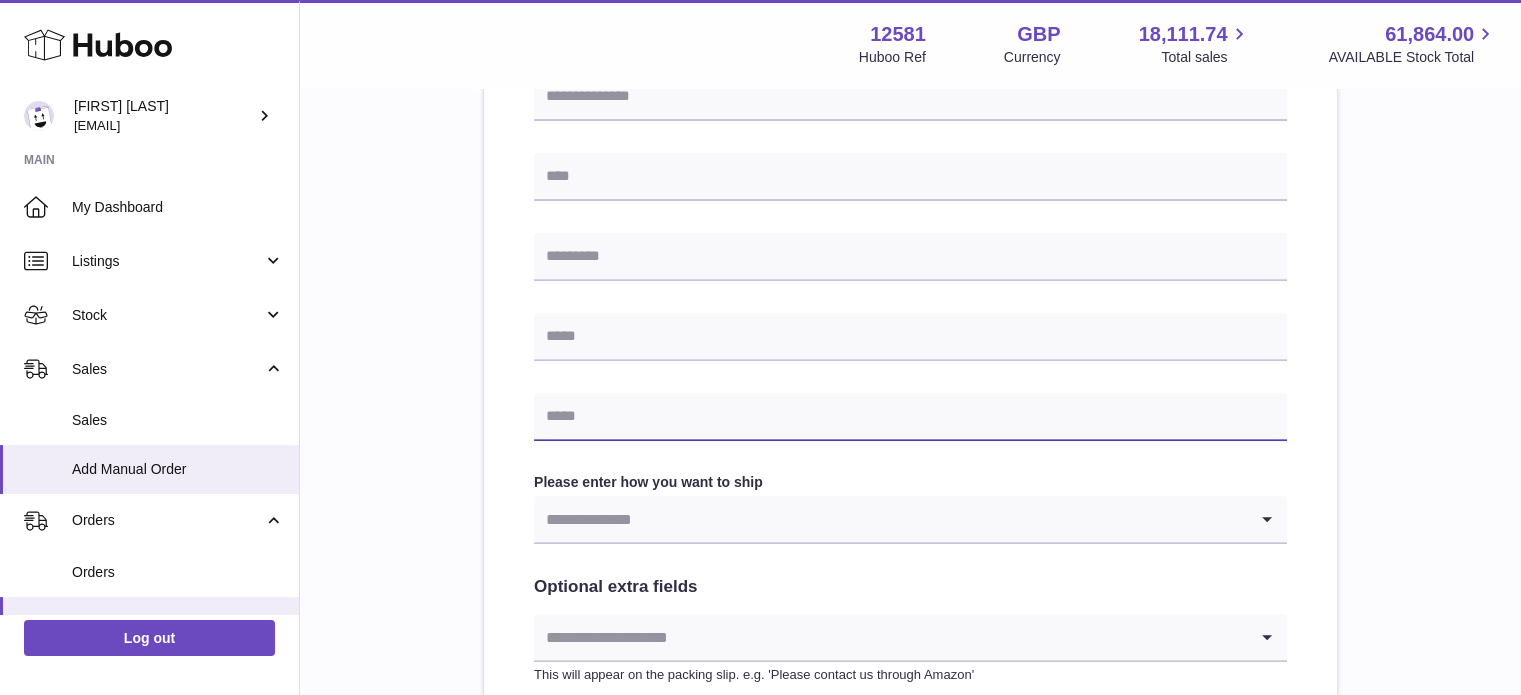 click at bounding box center (910, 417) 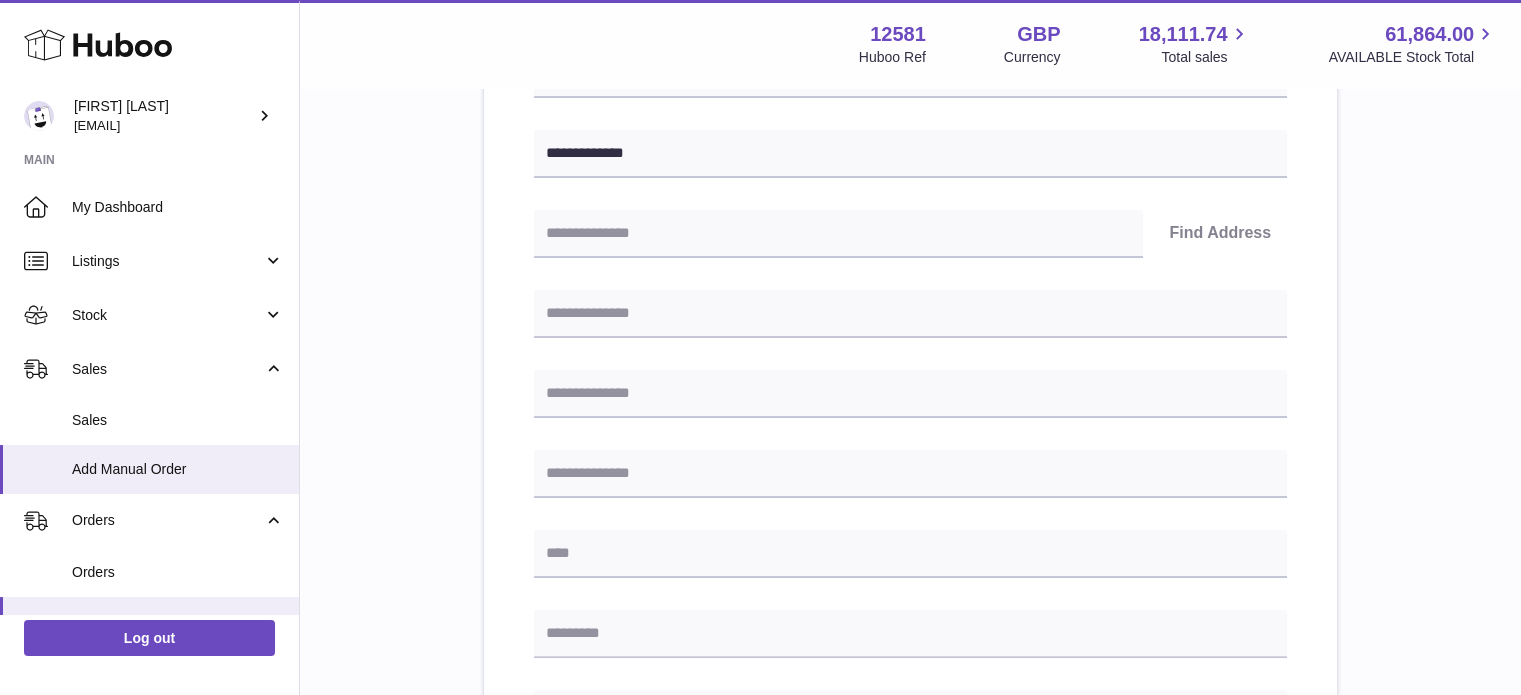 scroll, scrollTop: 326, scrollLeft: 0, axis: vertical 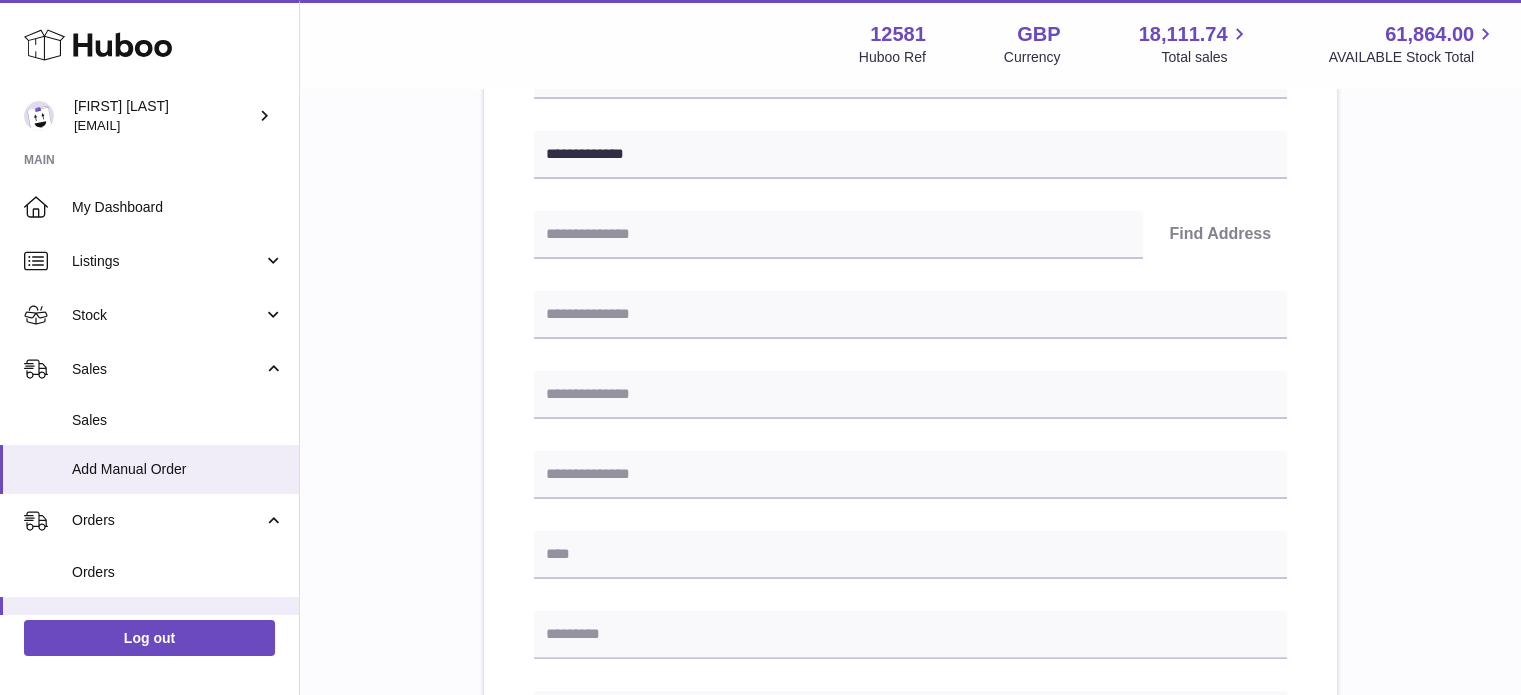 type on "**********" 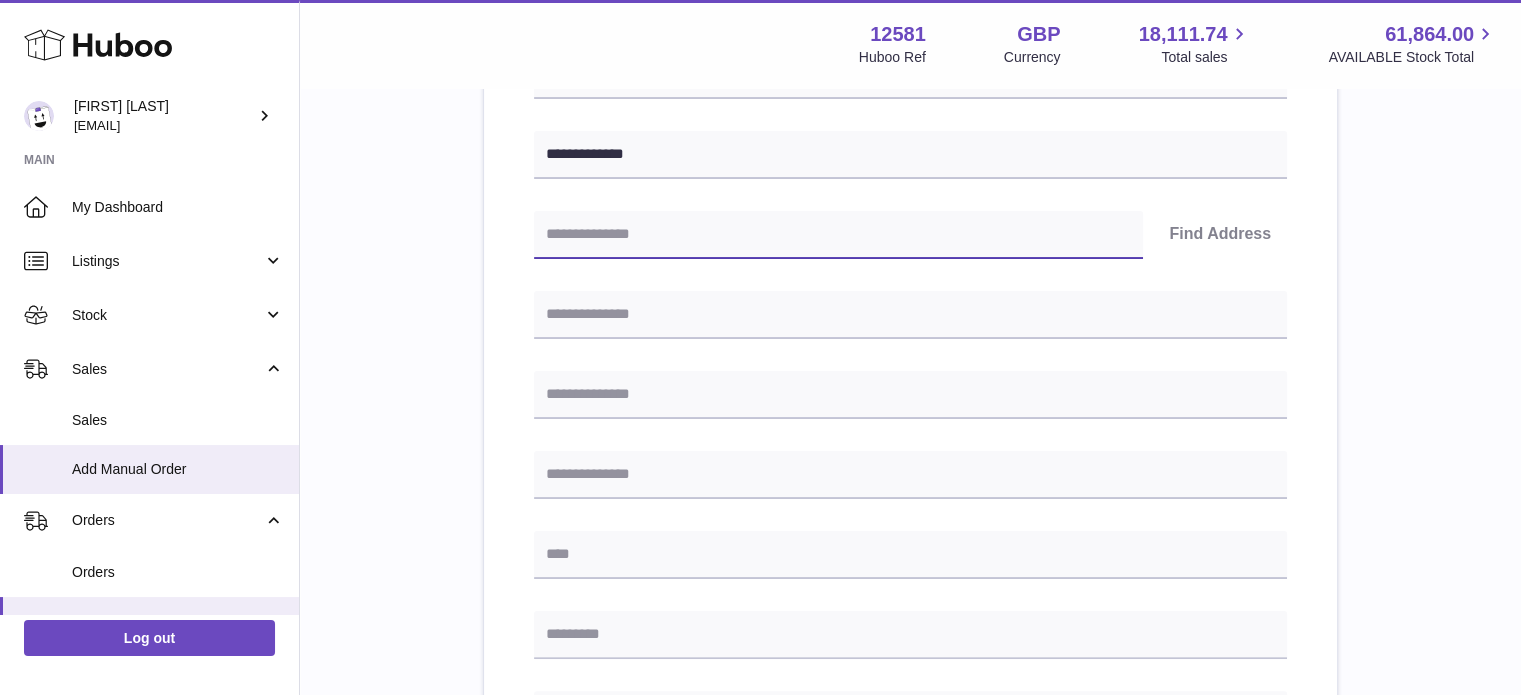 click at bounding box center [838, 235] 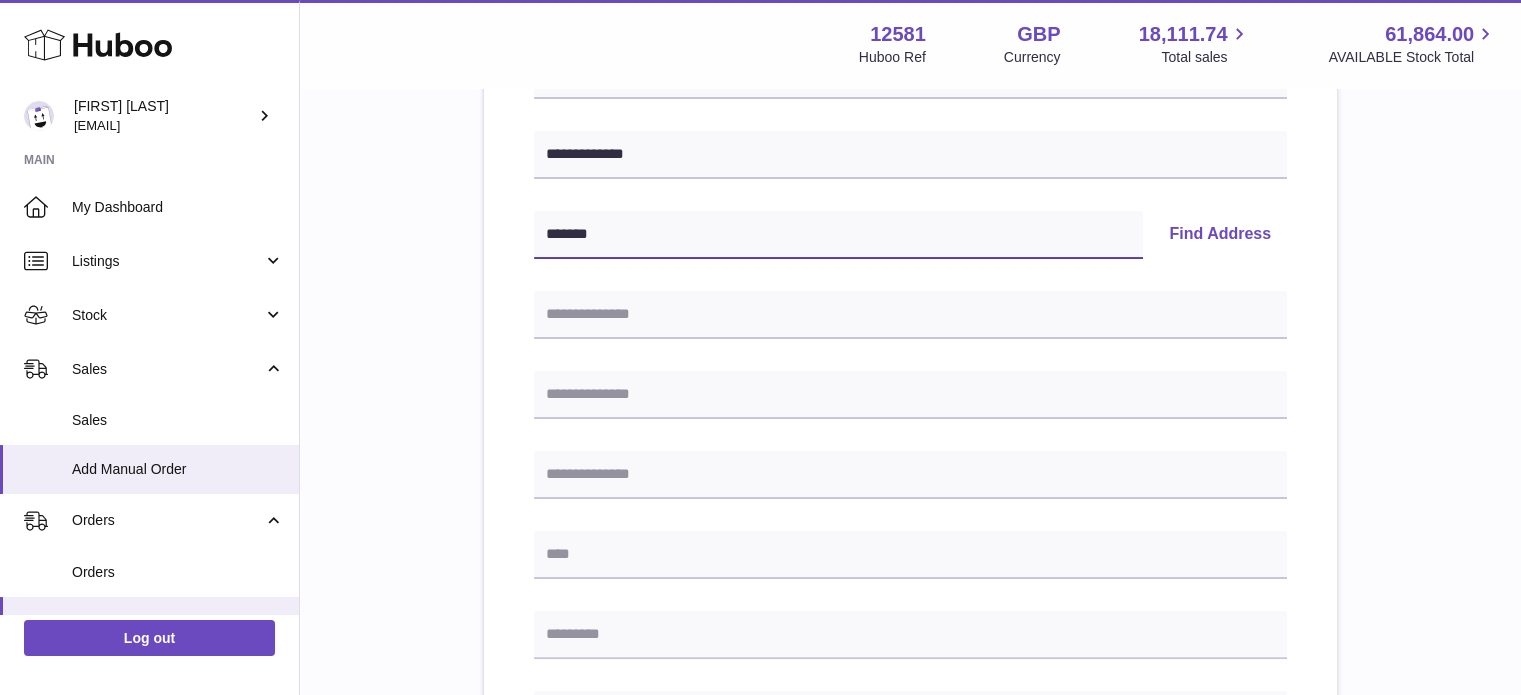 type on "*******" 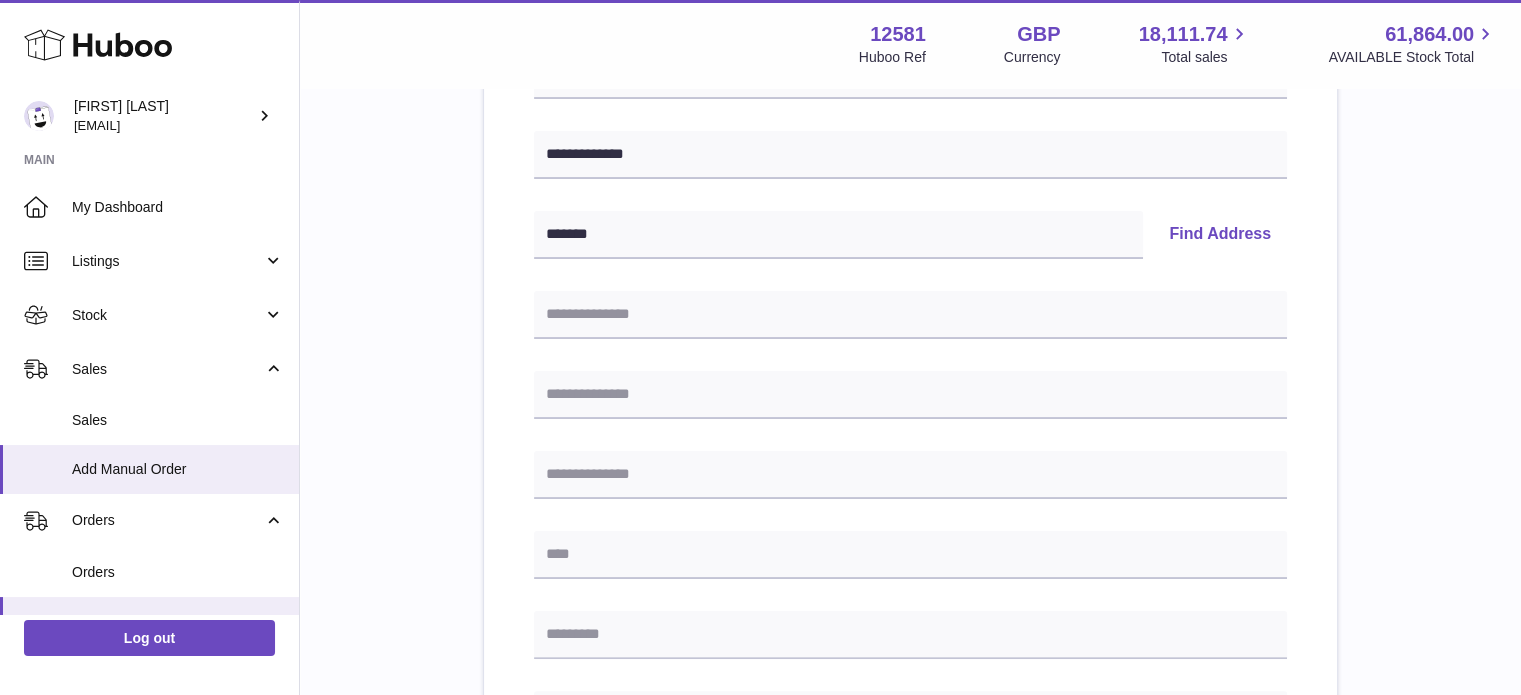 click on "Find Address" at bounding box center (1220, 235) 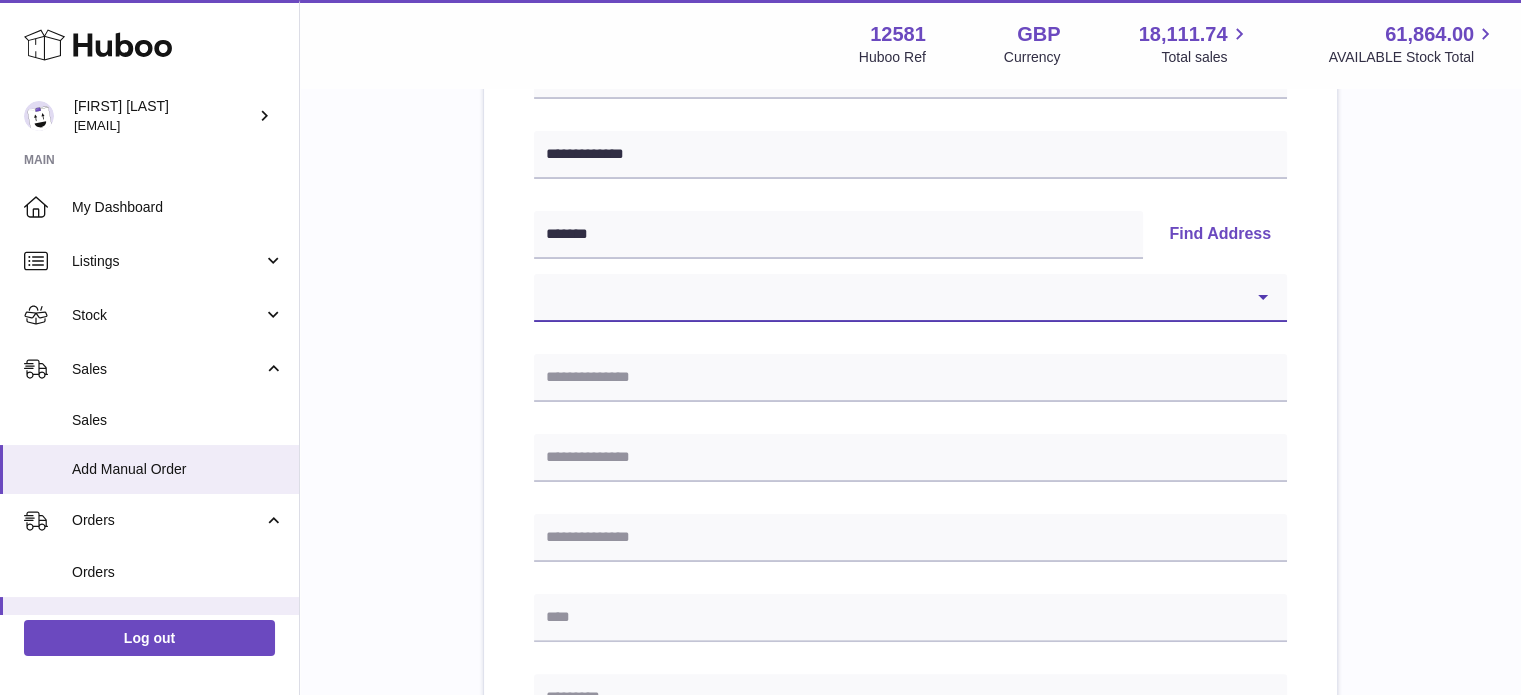 click on "**********" at bounding box center (910, 298) 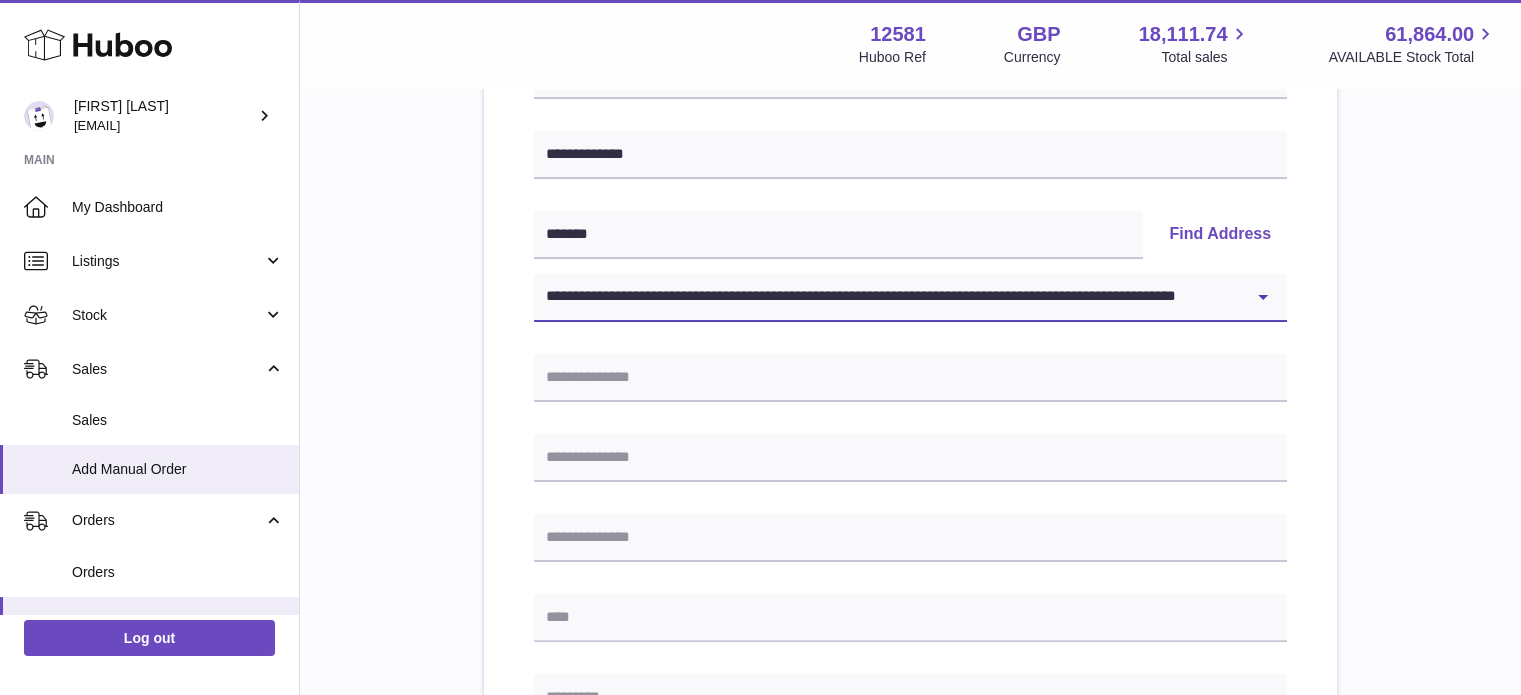 click on "**********" at bounding box center [910, 298] 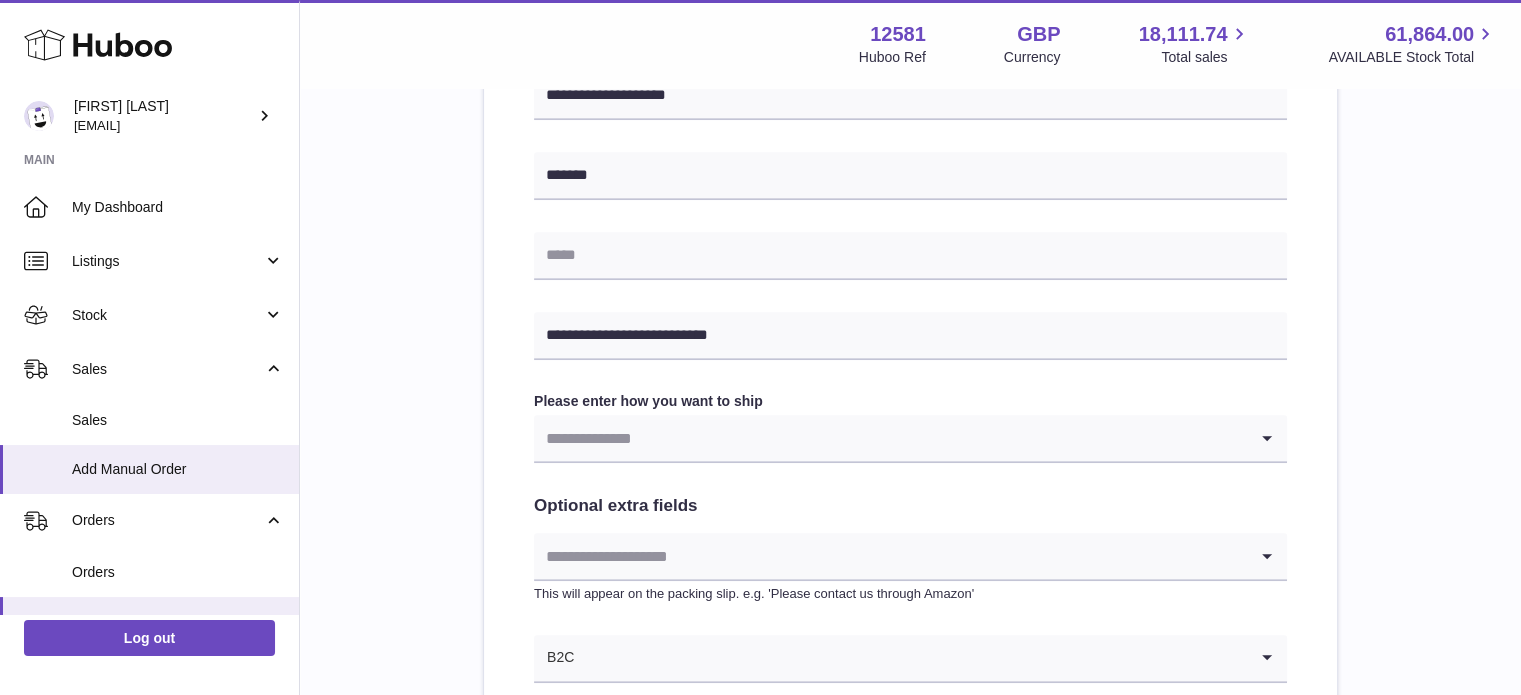 scroll, scrollTop: 848, scrollLeft: 0, axis: vertical 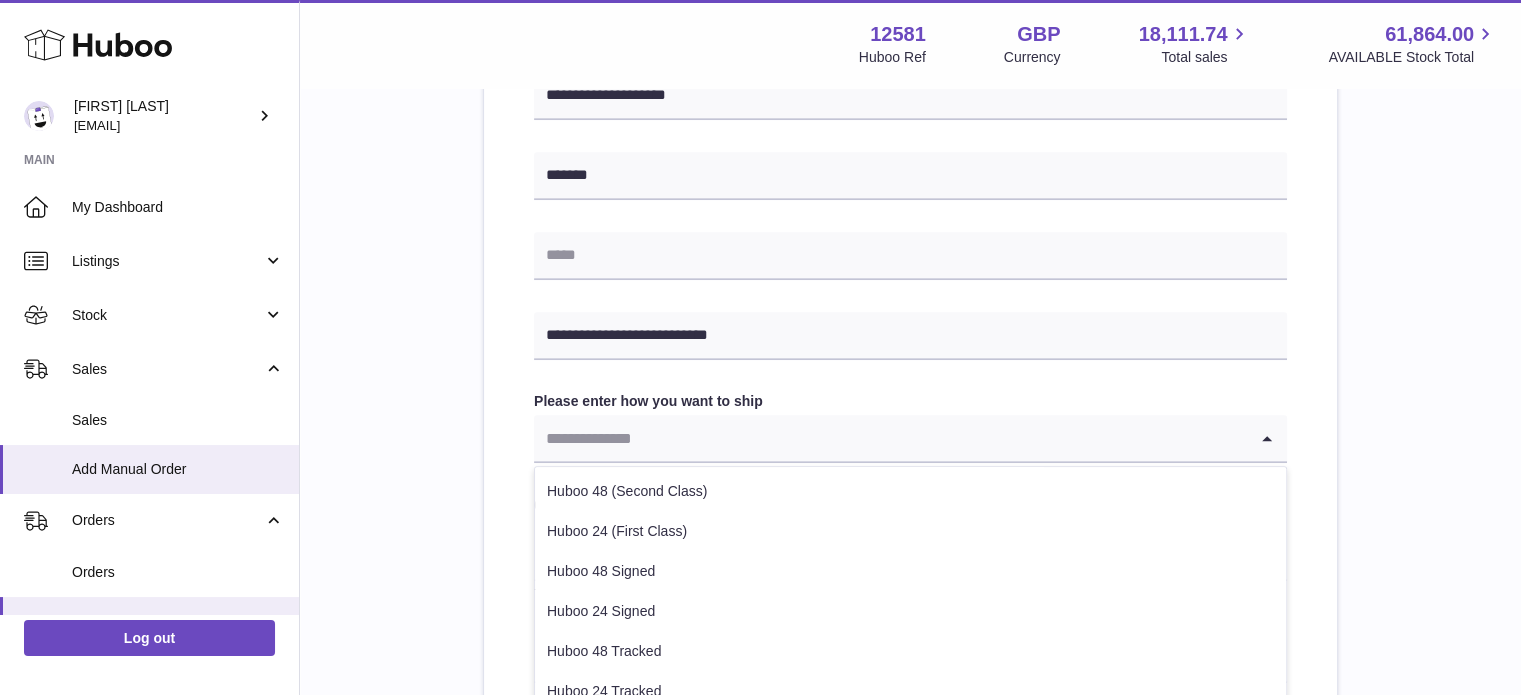 click at bounding box center [890, 438] 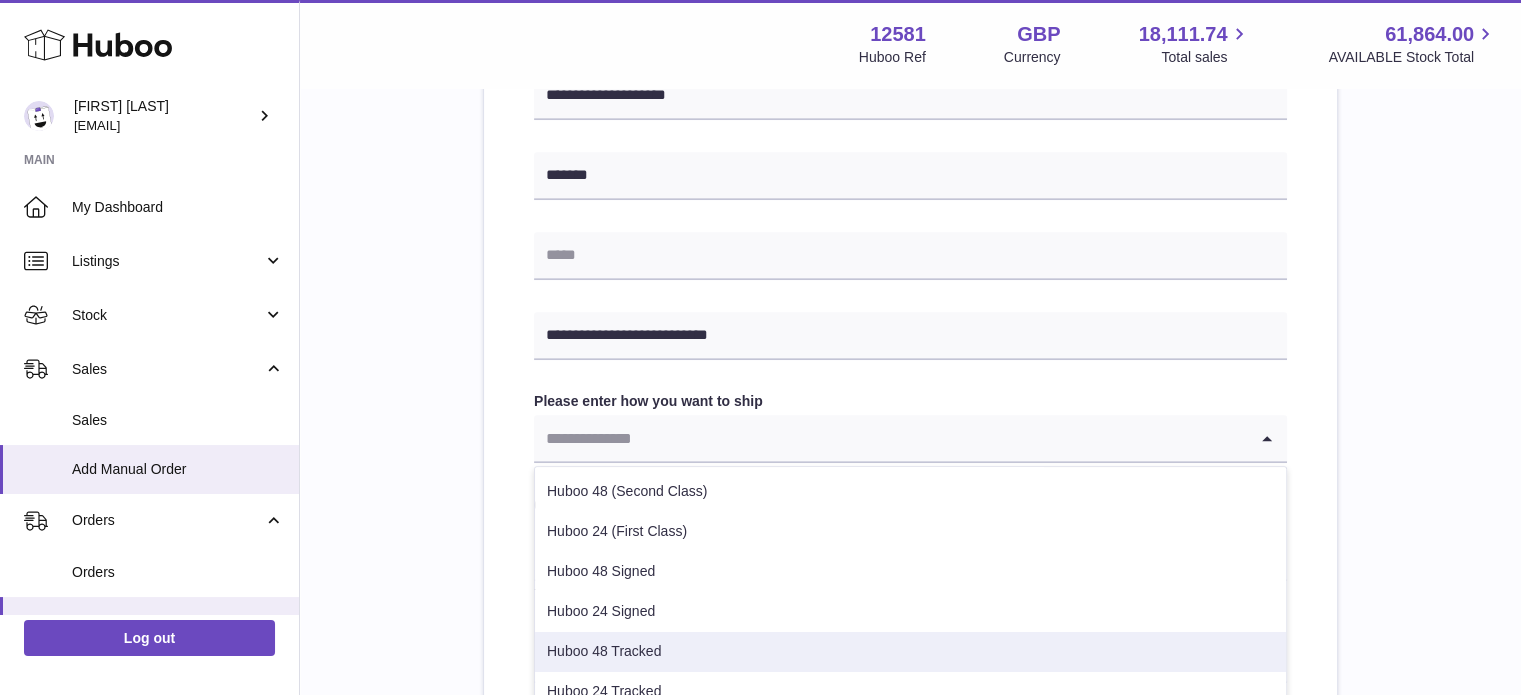 click on "Huboo 48 Tracked" at bounding box center (910, 652) 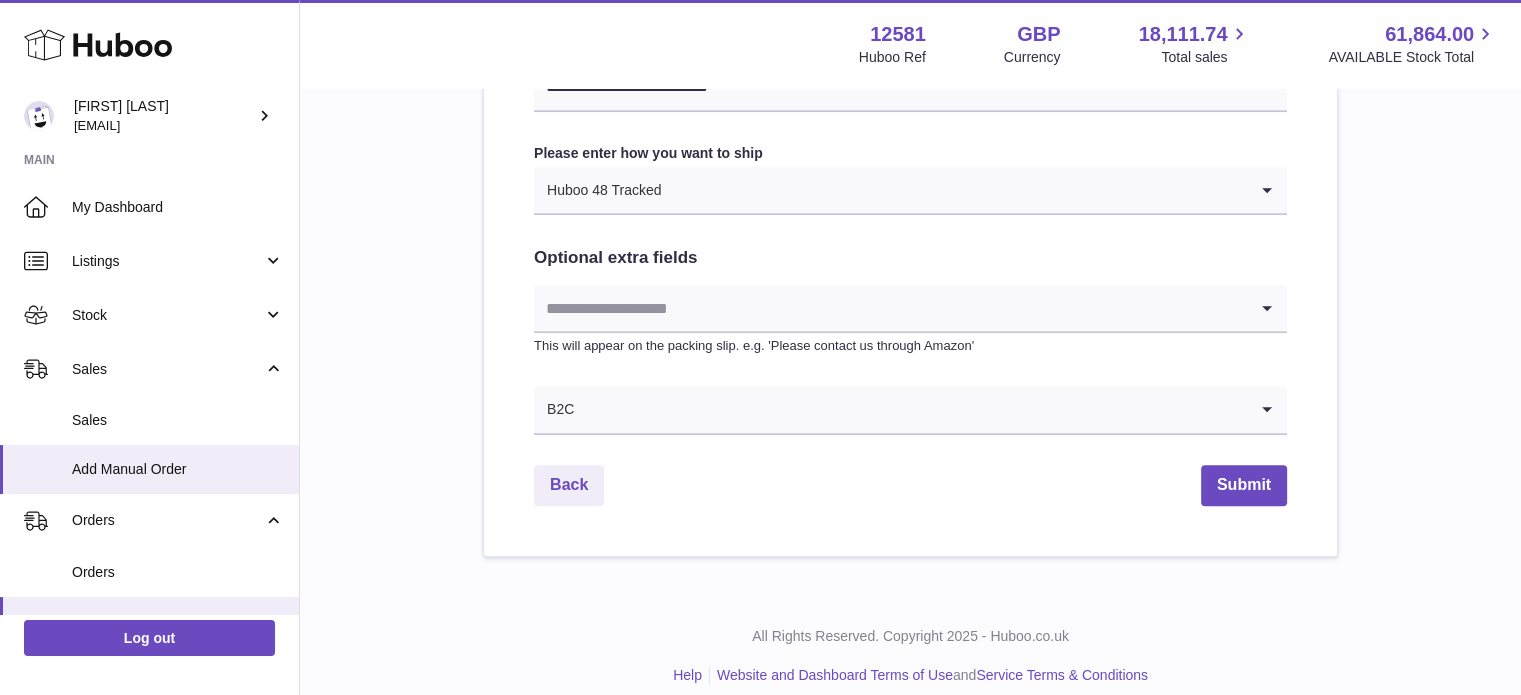 scroll, scrollTop: 1115, scrollLeft: 0, axis: vertical 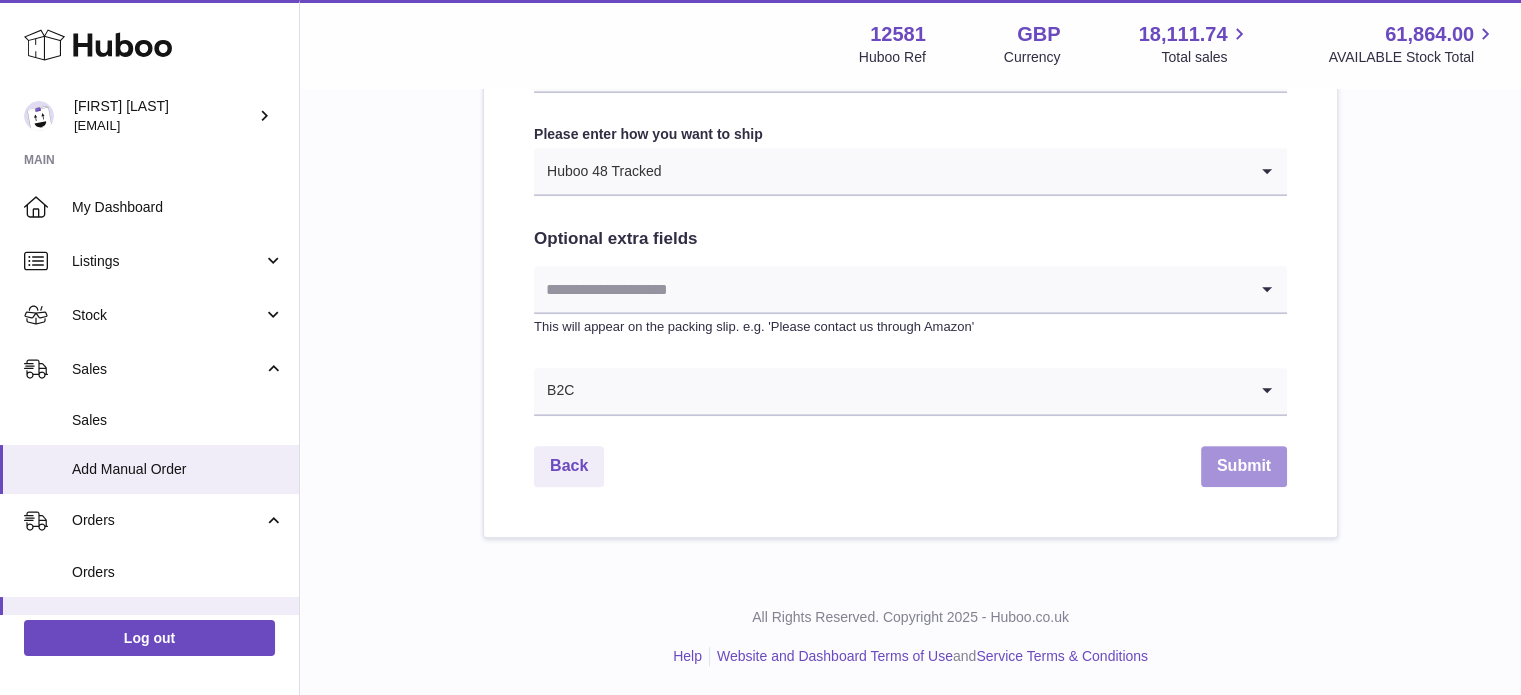 click on "Submit" at bounding box center [1244, 466] 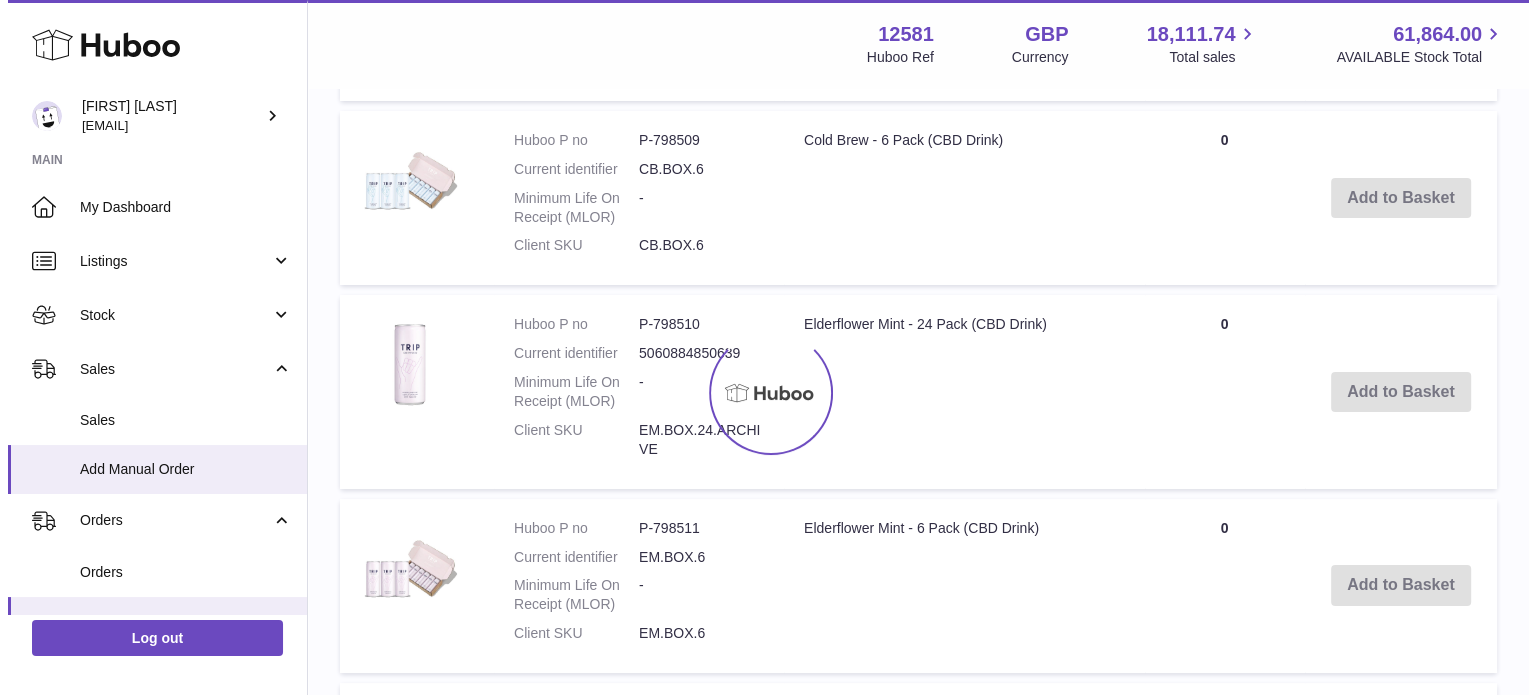 scroll, scrollTop: 0, scrollLeft: 0, axis: both 